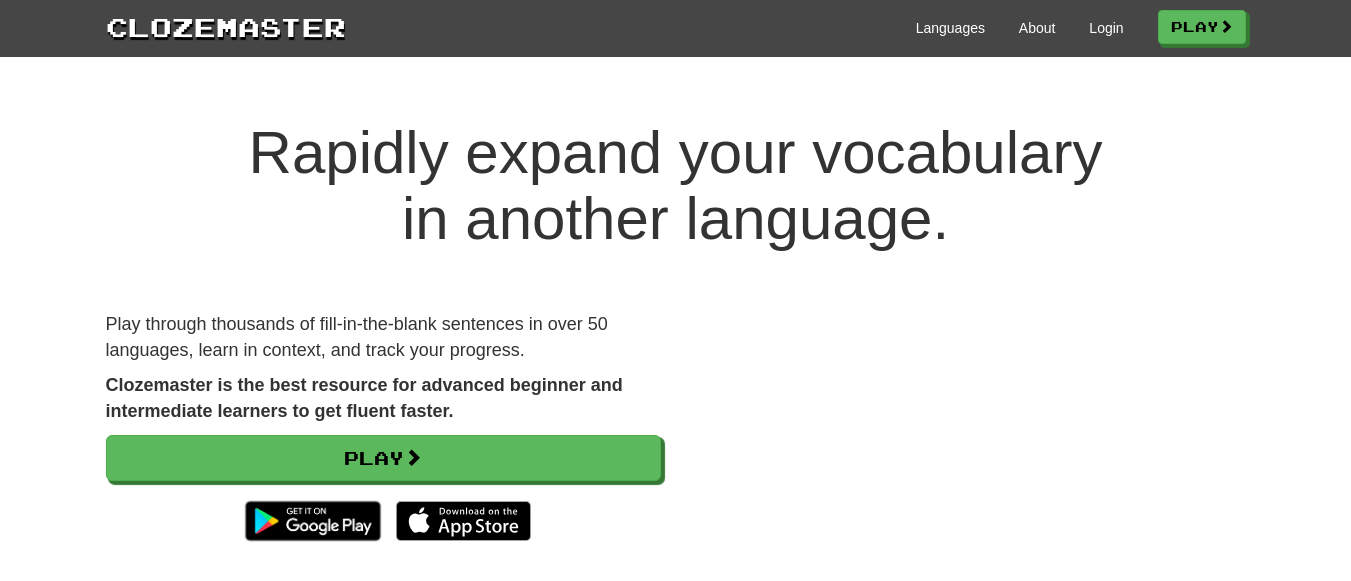 scroll, scrollTop: 0, scrollLeft: 0, axis: both 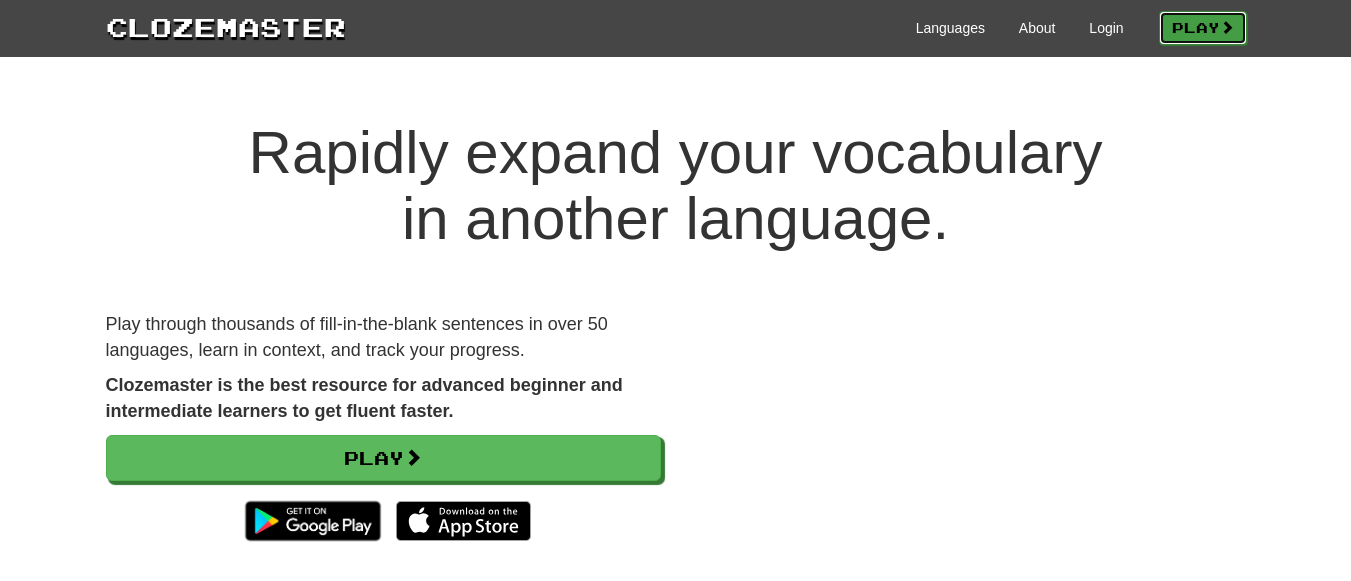 click on "Play" at bounding box center [1203, 28] 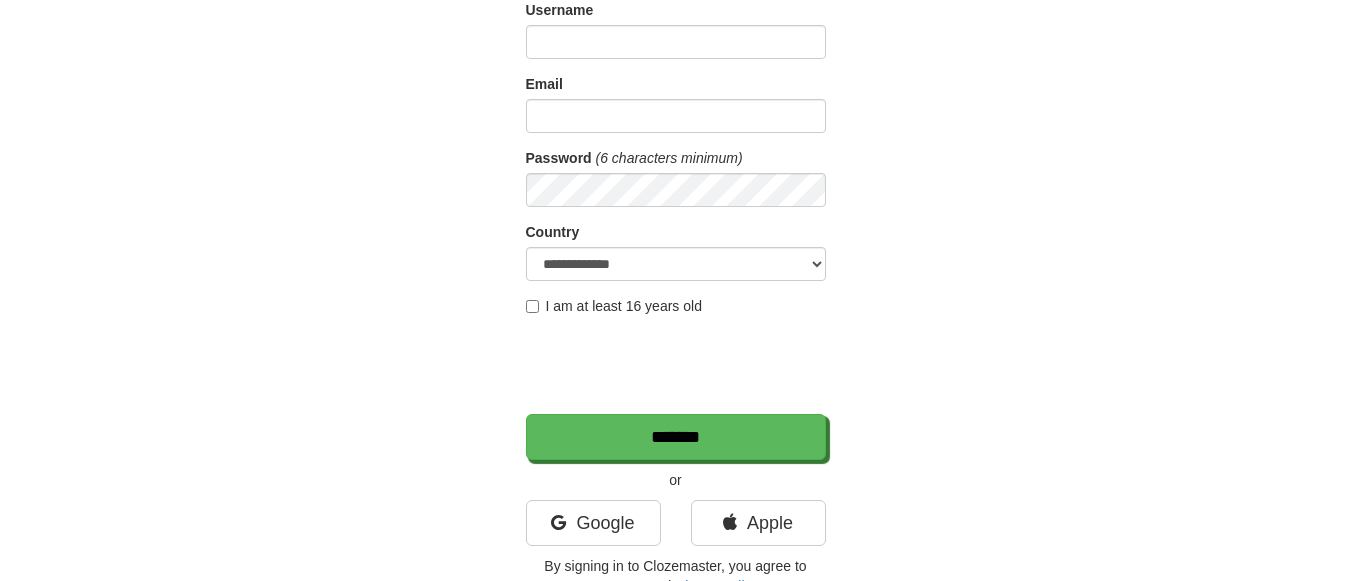scroll, scrollTop: 166, scrollLeft: 0, axis: vertical 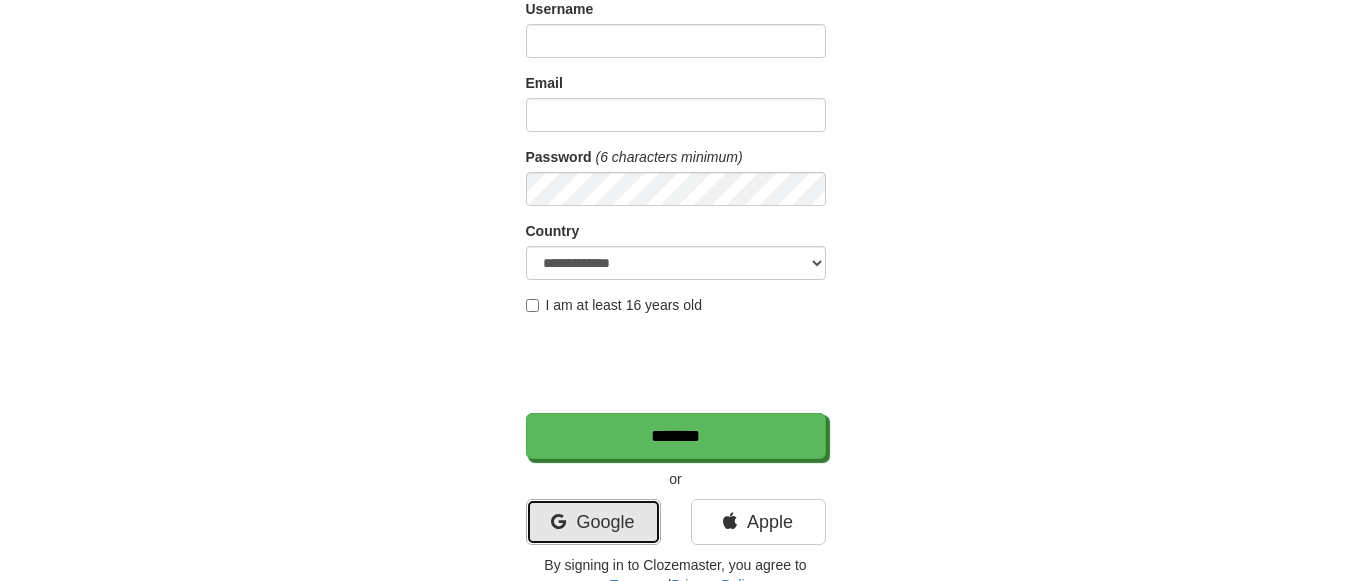 click on "Google" at bounding box center [593, 522] 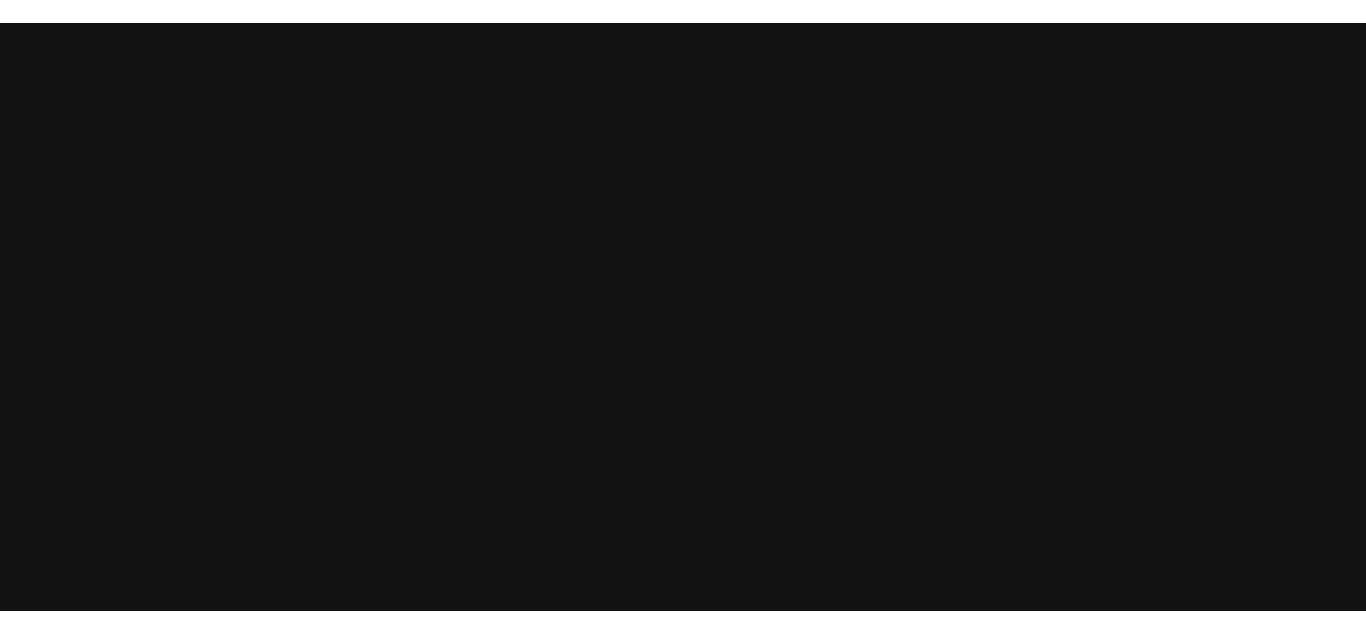 scroll, scrollTop: 0, scrollLeft: 0, axis: both 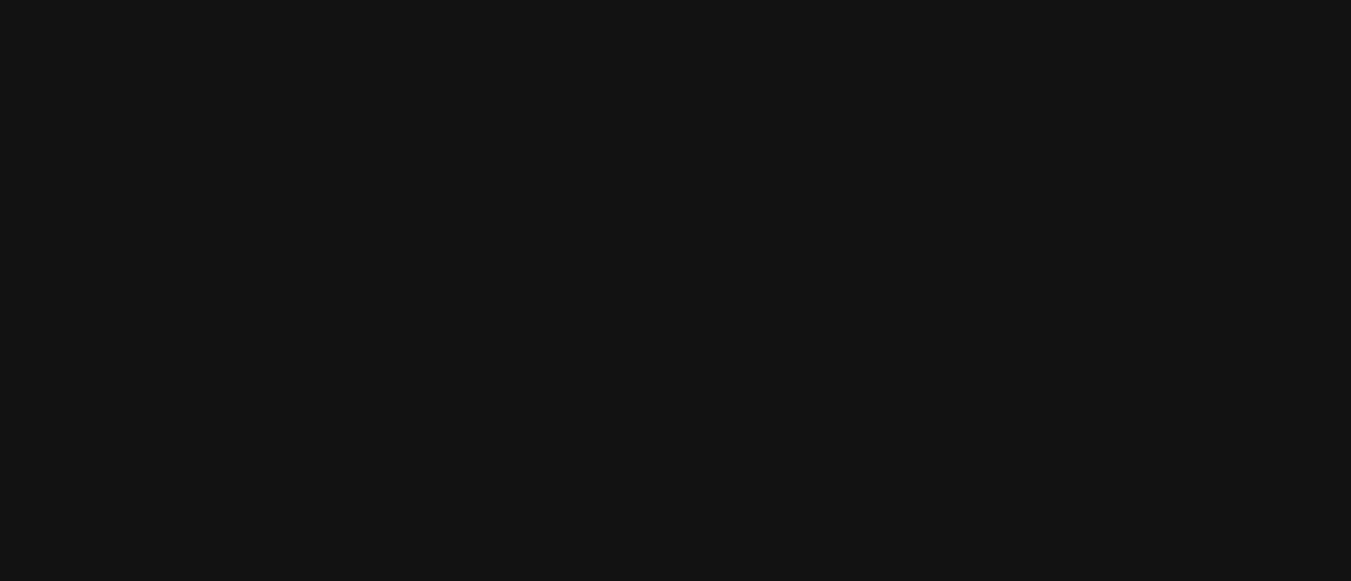 click at bounding box center [675, 290] 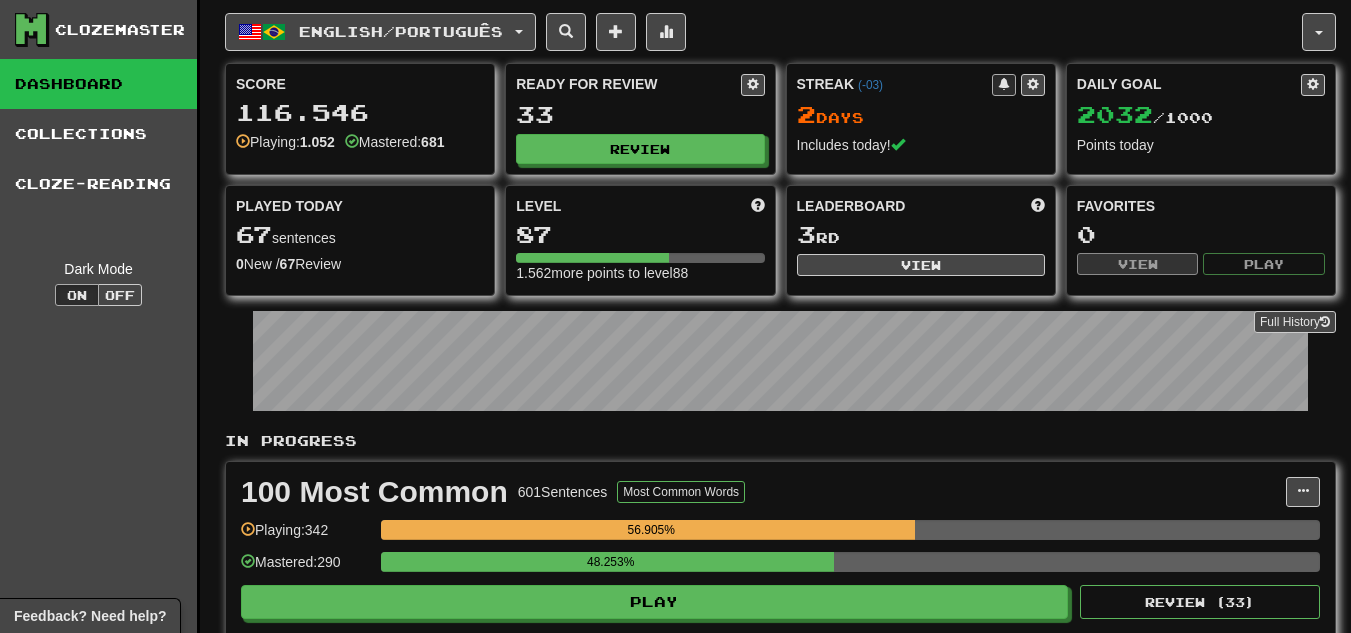 click on "Clozemaster Dashboard Collections Cloze-Reading Dark Mode On Off Dashboard Collections Pro Cloze-Reading English  /  Português English  /  Português Streak:  2   Review:  33 Daily Goal:  2032  /  1000 日本語  /  Português Streak:  0   Review:  0 Points today:  0  Language Pairing Username: kaiky Edit  Account  Notifications  Activity Feed  Profile  Leaderboard  Forum  Logout Score 116.546  Playing:  1.052  Mastered:  681 Ready for Review 33   Review Streak   ( -03 ) 2  Day s Includes today!  Daily Goal 2032  /  1000 Points today Played Today 67  sentences 0  New /  67  Review Full History  Level 87 1.562  more points to level  88 Leaderboard 3 rd View Favorites 0 View Play Full History  In Progress 100 Most Common 601  Sentences Most Common Words Manage Sentences Unpin from Dashboard  Playing:  342 56.905%  Mastered:  290 48.253% Play Review ( 33 )   Played today:  17  /  New:  0  /  Review:  17 Legacy Fast Track 12.599  Sentences Manage Sentences Unpin from Dashboard  Playing:  710 5.635%  Mastered:  0" at bounding box center [675, 479] 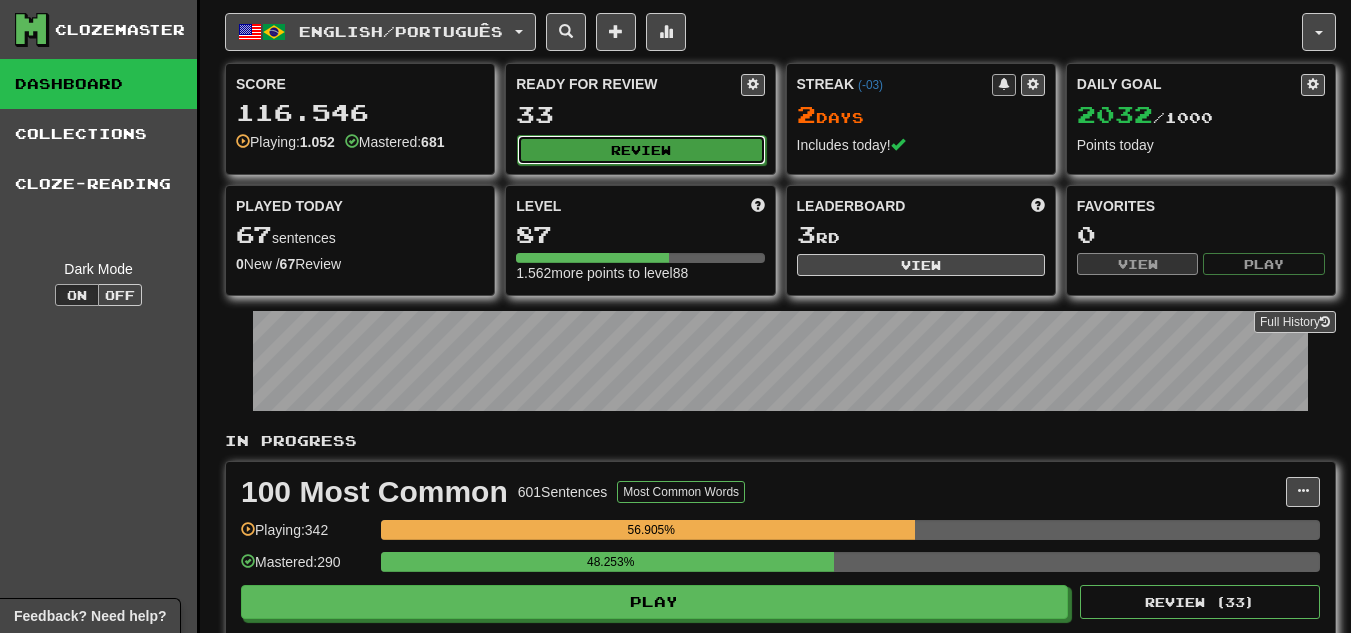 drag, startPoint x: 1337, startPoint y: 0, endPoint x: 705, endPoint y: 143, distance: 647.9761 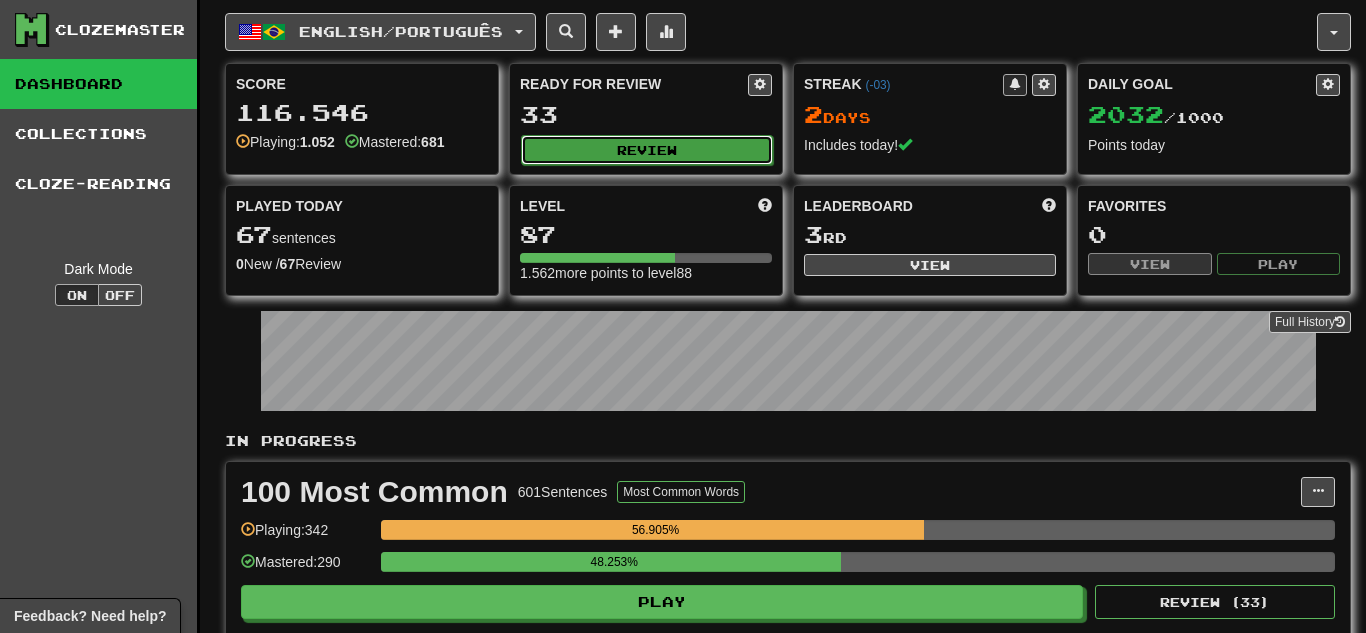 select on "**" 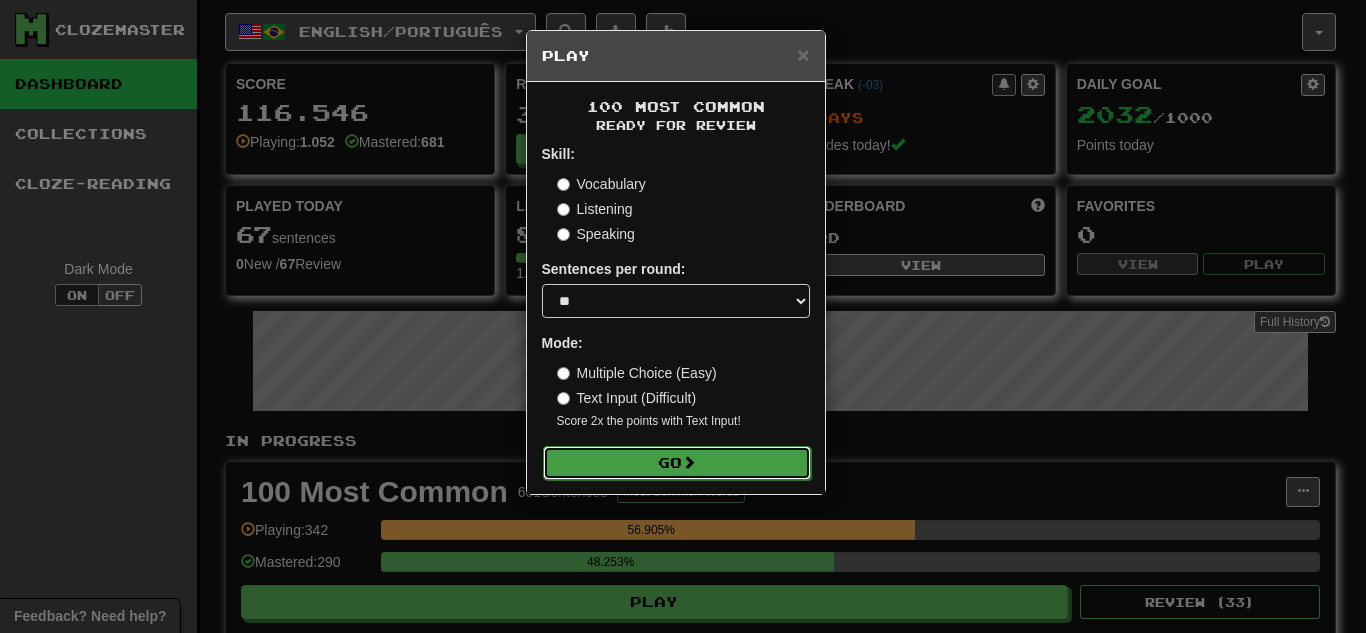 click on "Go" at bounding box center (677, 463) 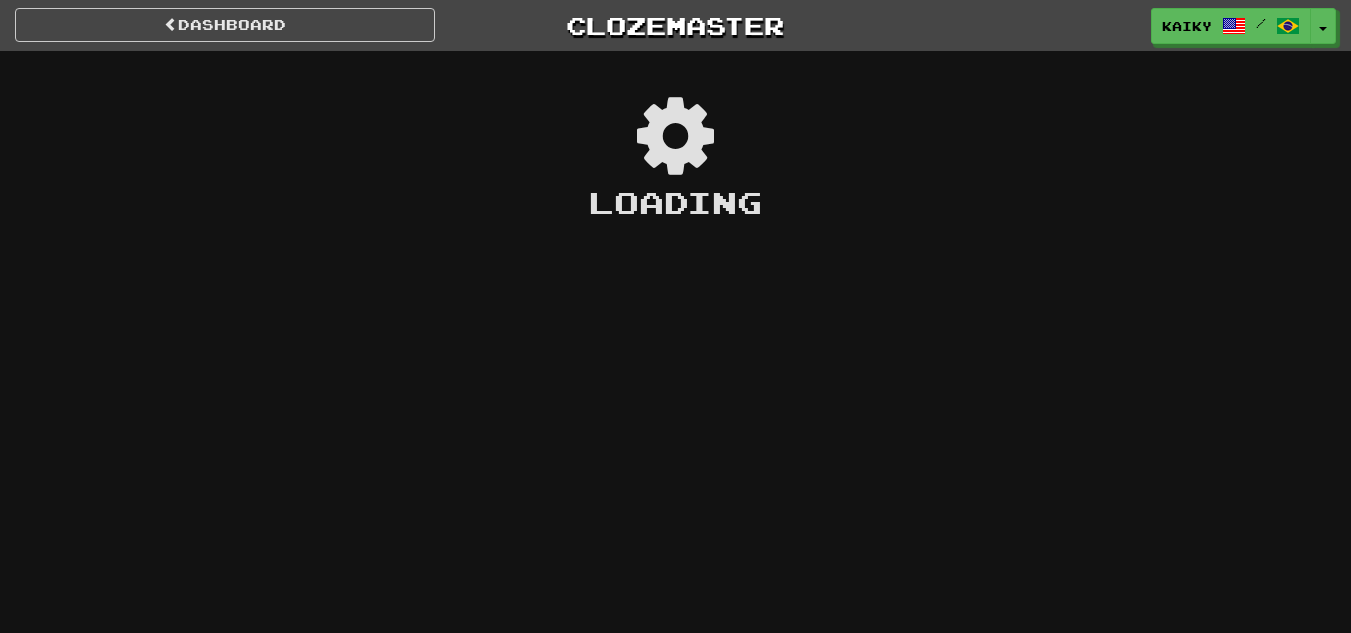 scroll, scrollTop: 0, scrollLeft: 0, axis: both 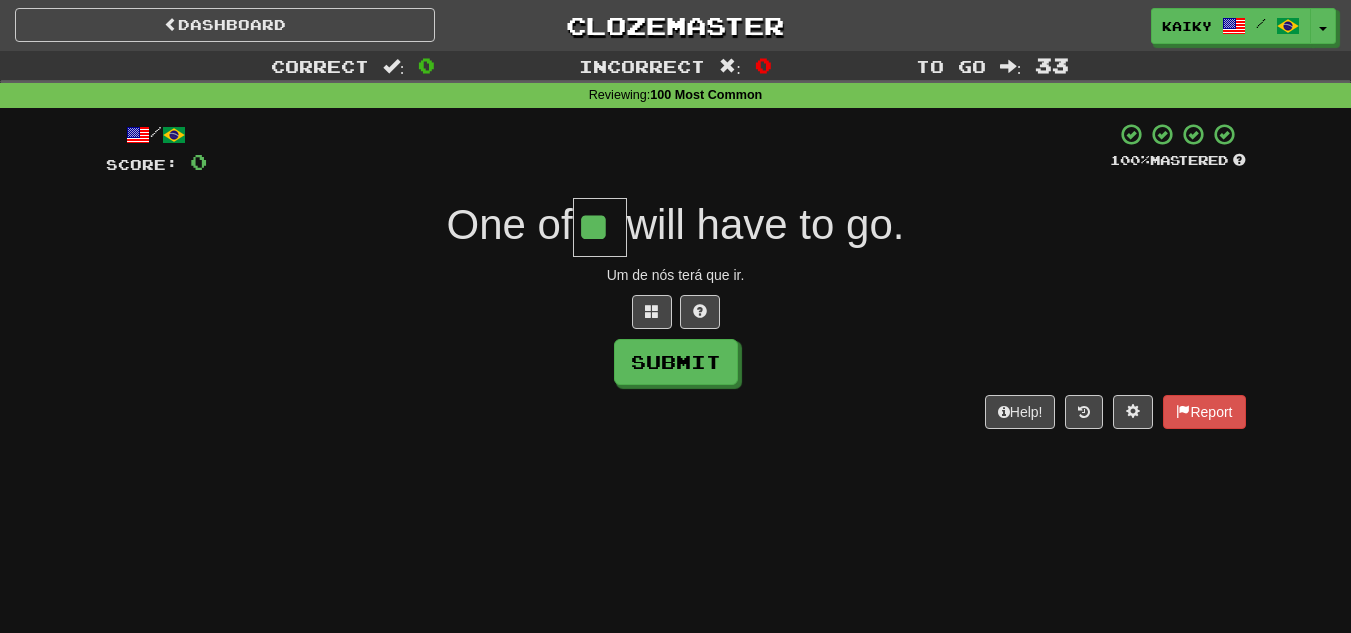 type on "**" 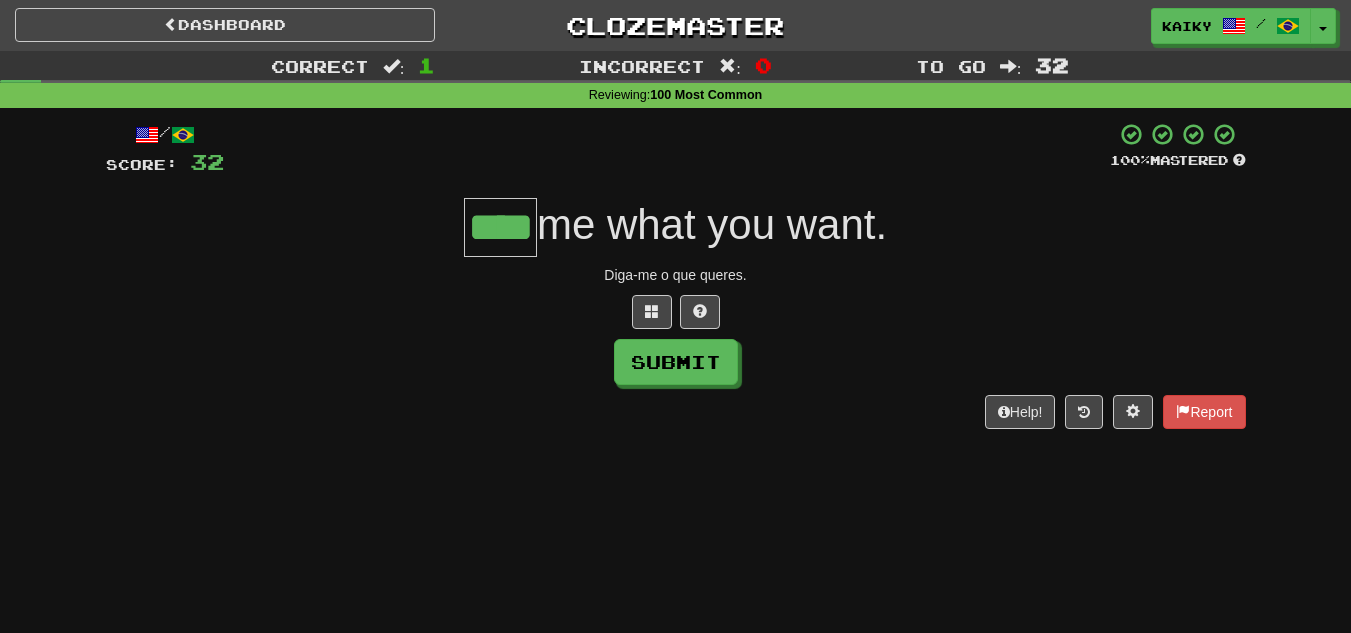 type on "****" 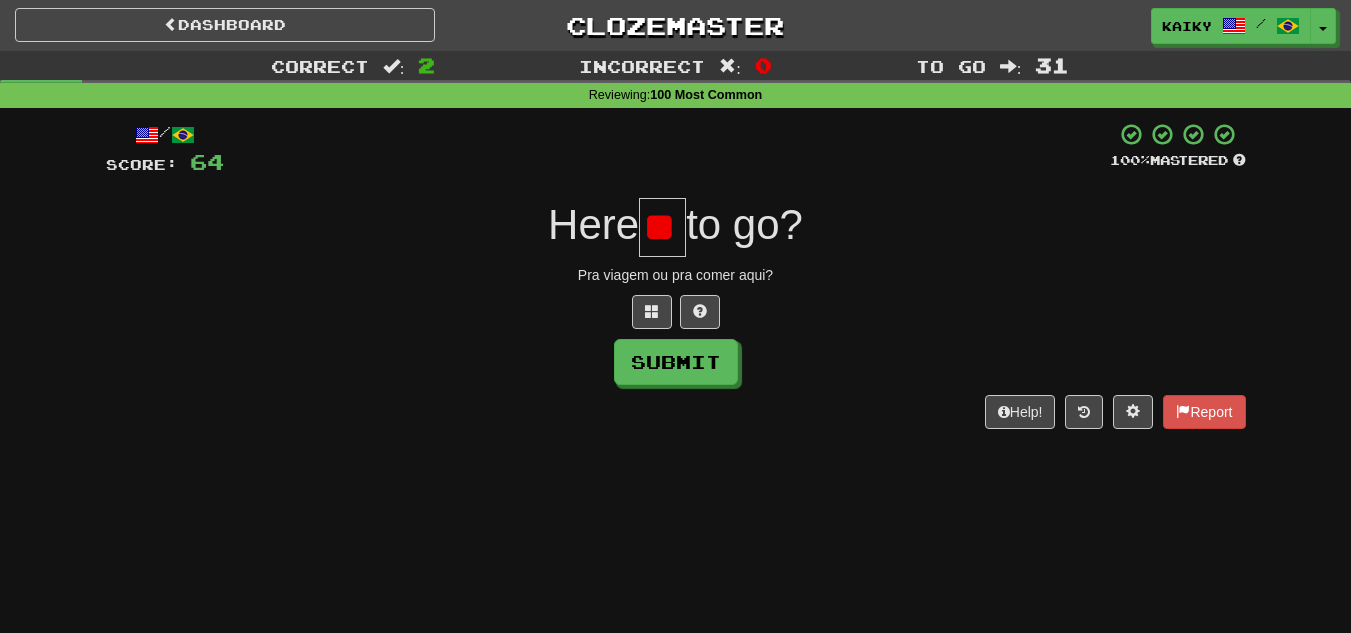scroll, scrollTop: 0, scrollLeft: 5, axis: horizontal 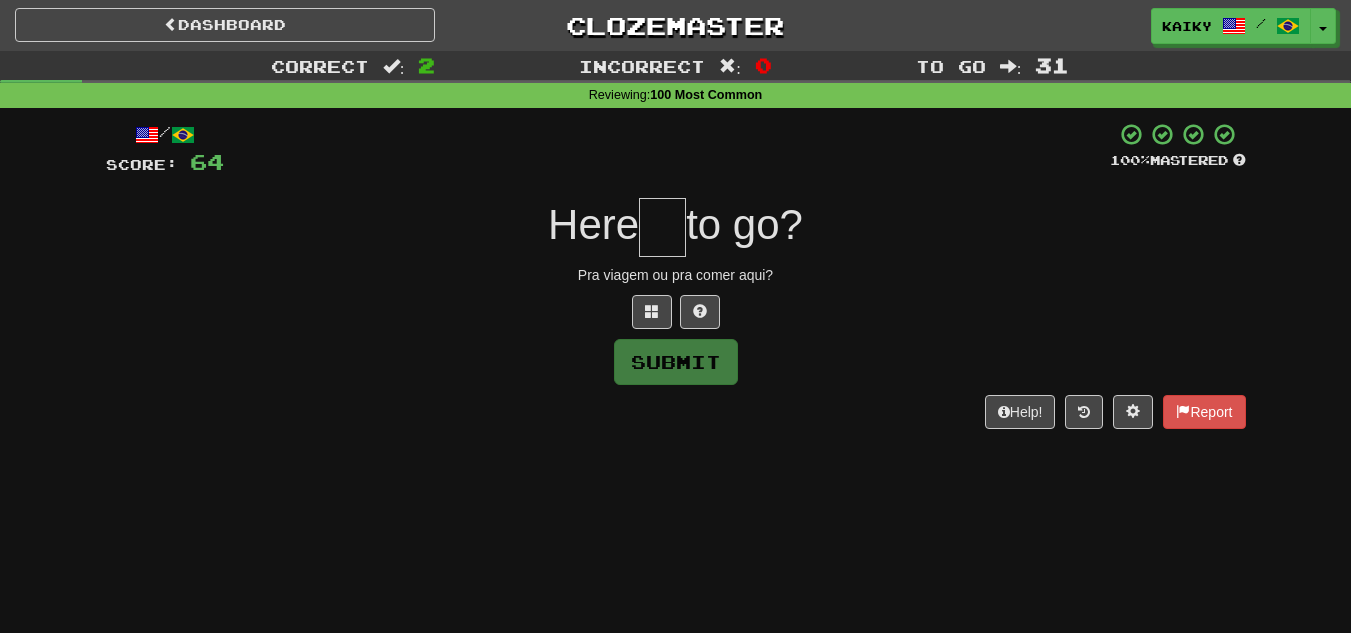 type on "*" 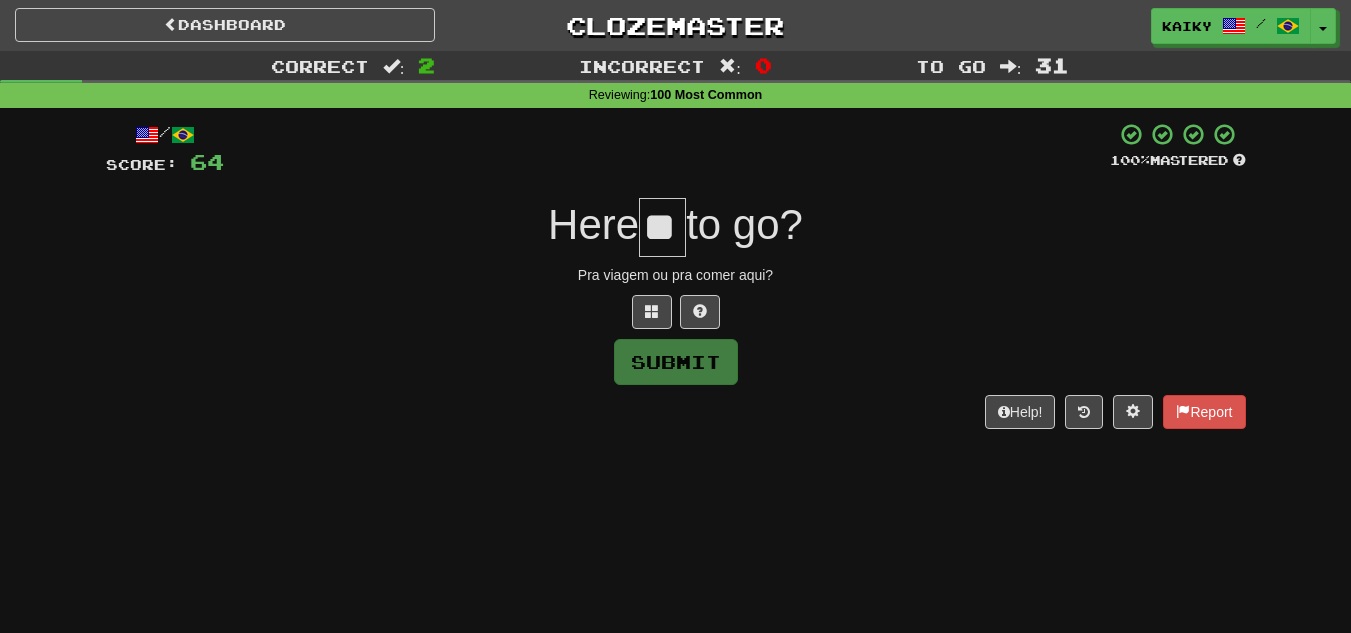 scroll, scrollTop: 0, scrollLeft: 8, axis: horizontal 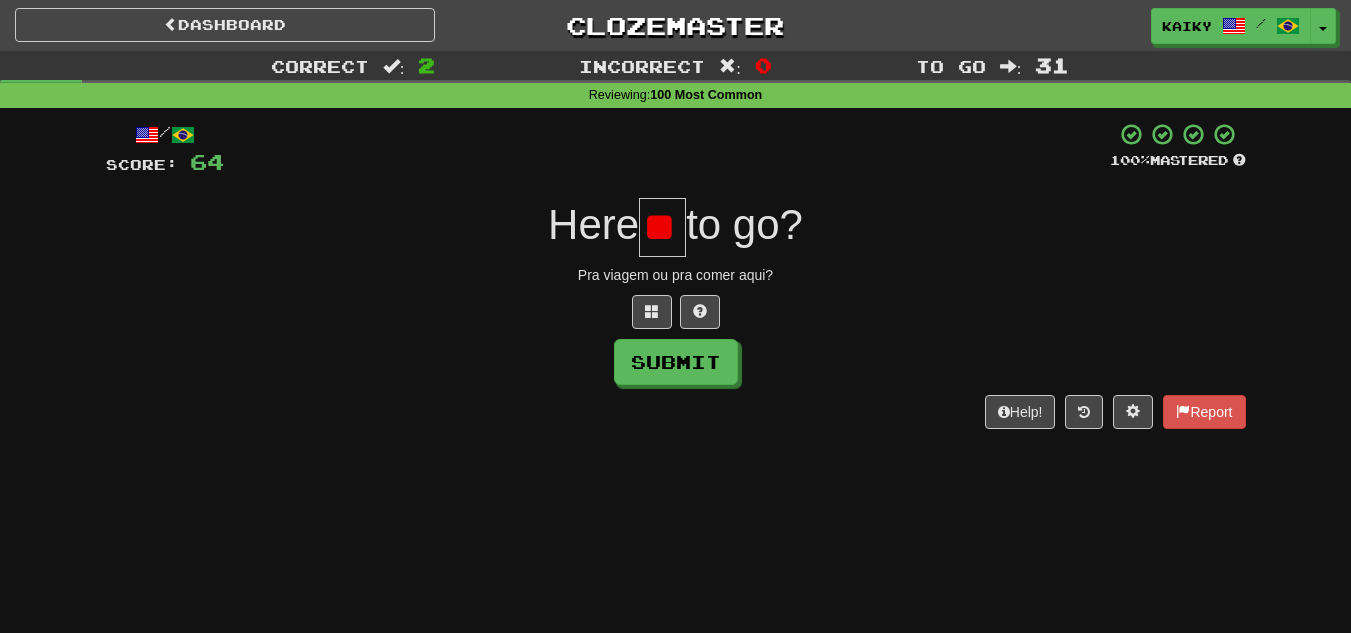 type on "*" 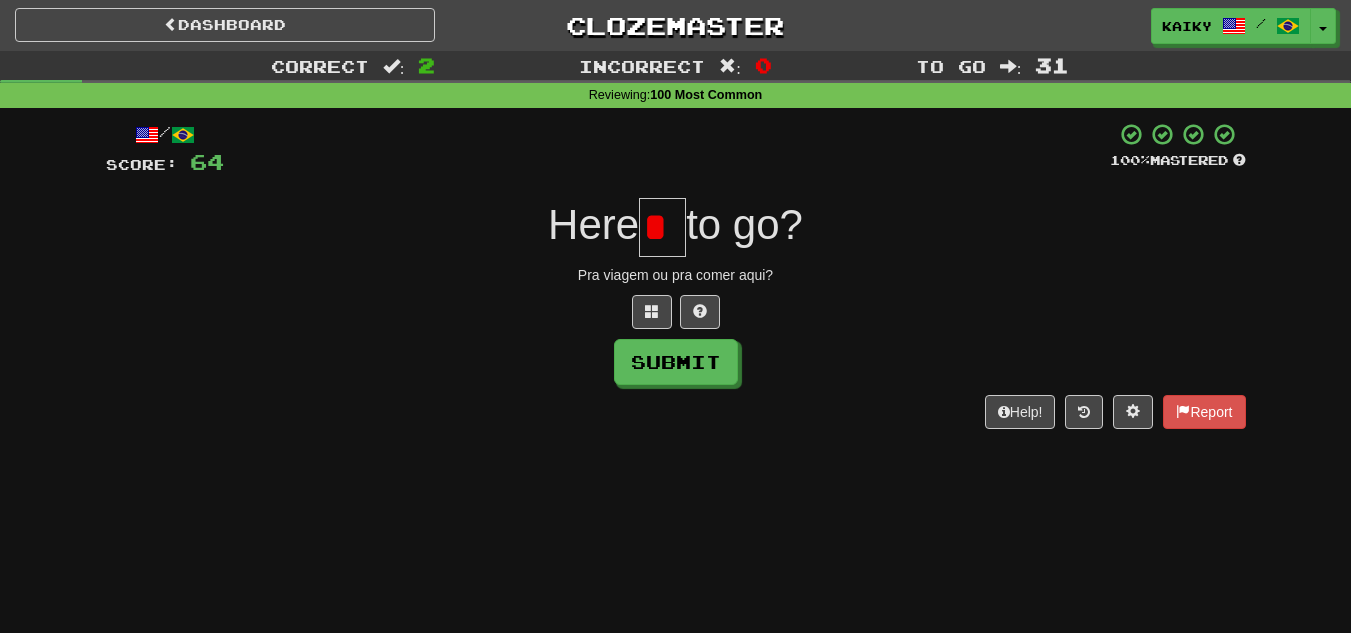 scroll, scrollTop: 0, scrollLeft: 0, axis: both 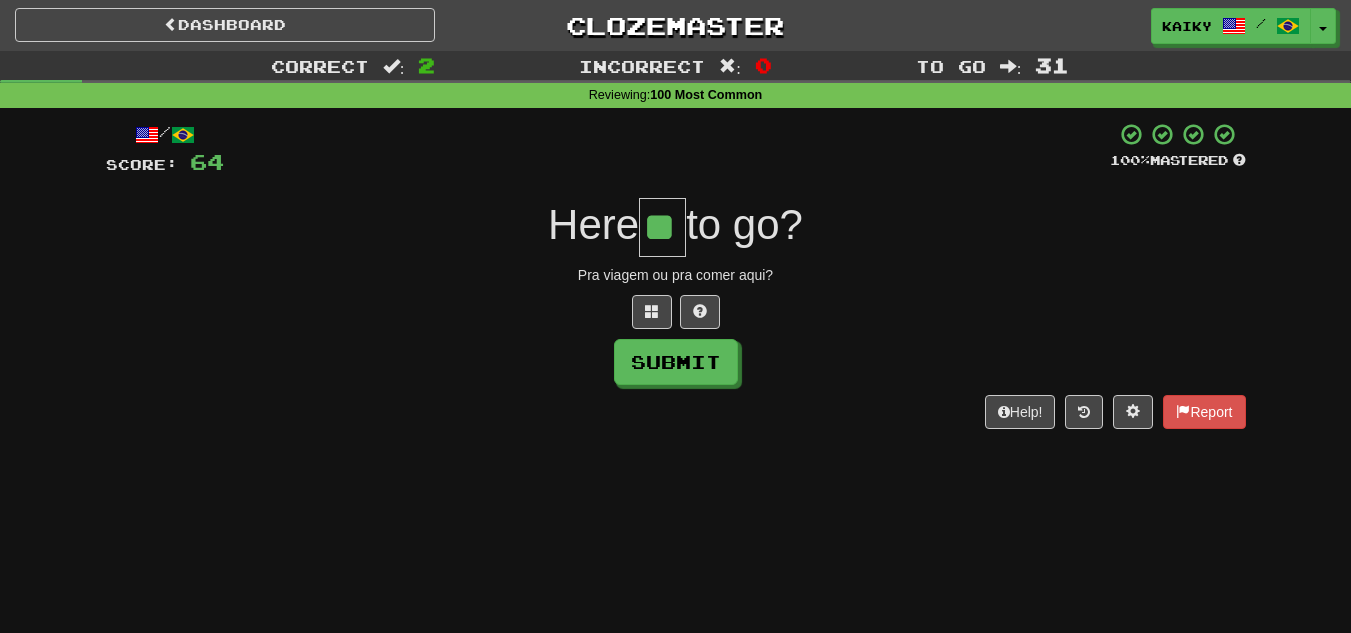 type on "**" 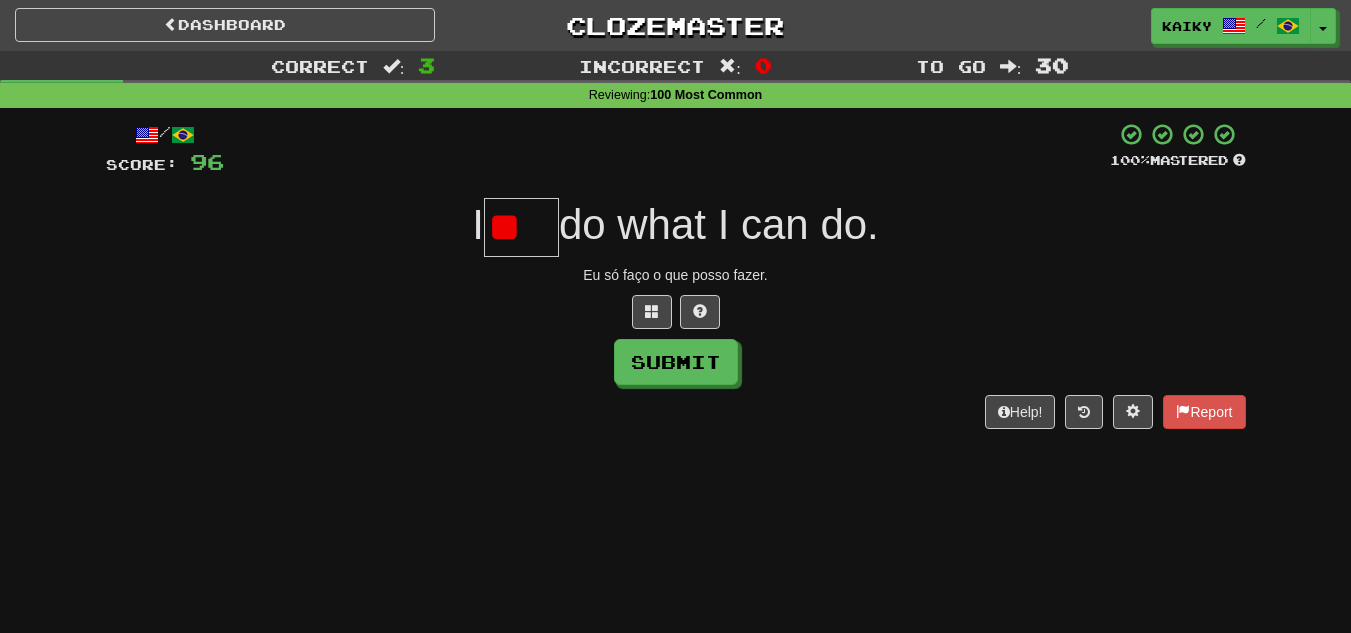 type on "*" 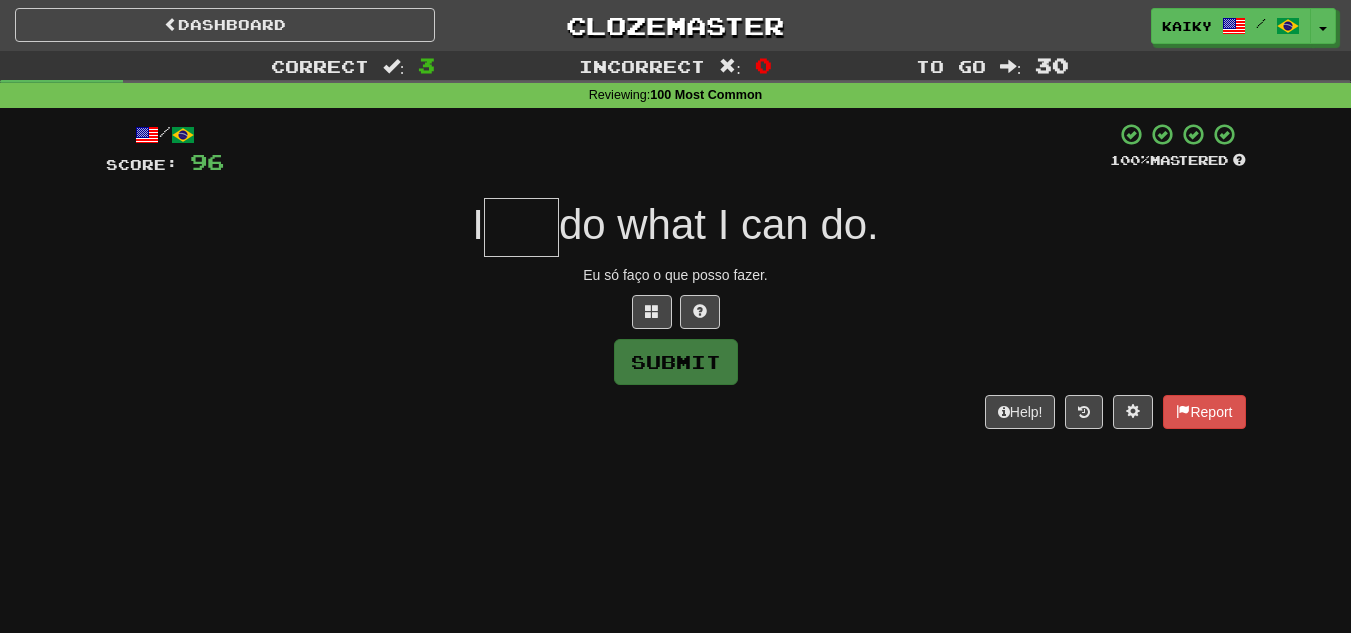 type on "*" 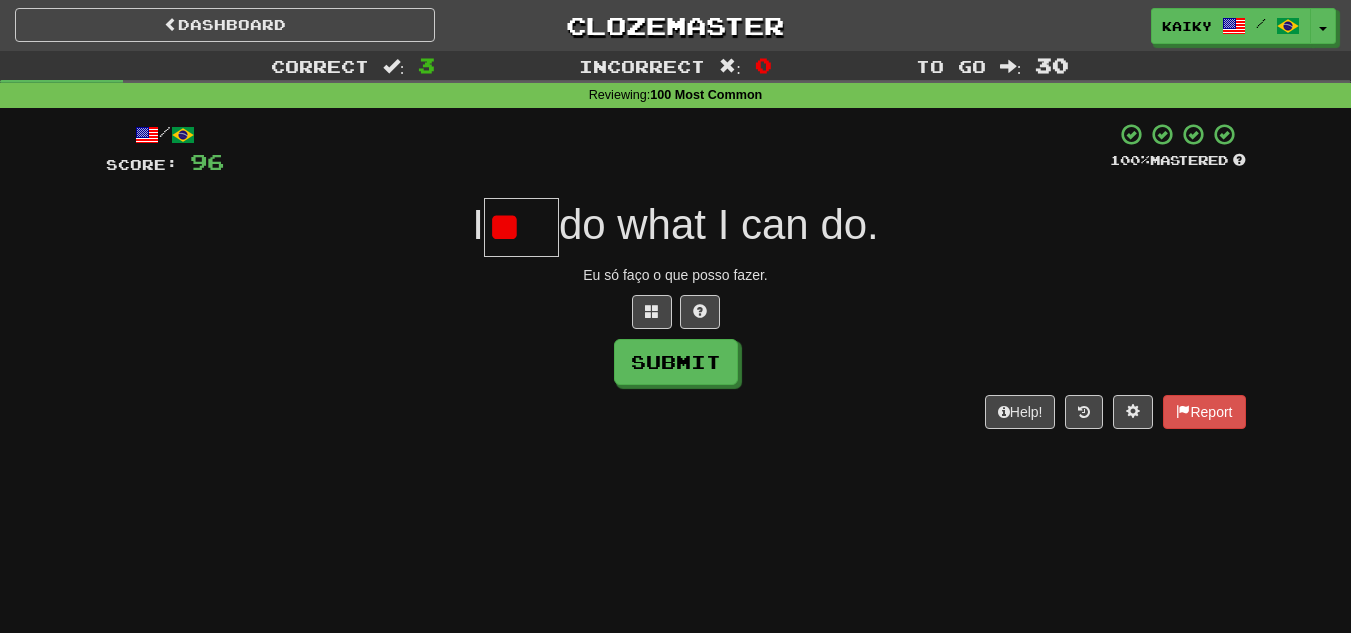 type on "*" 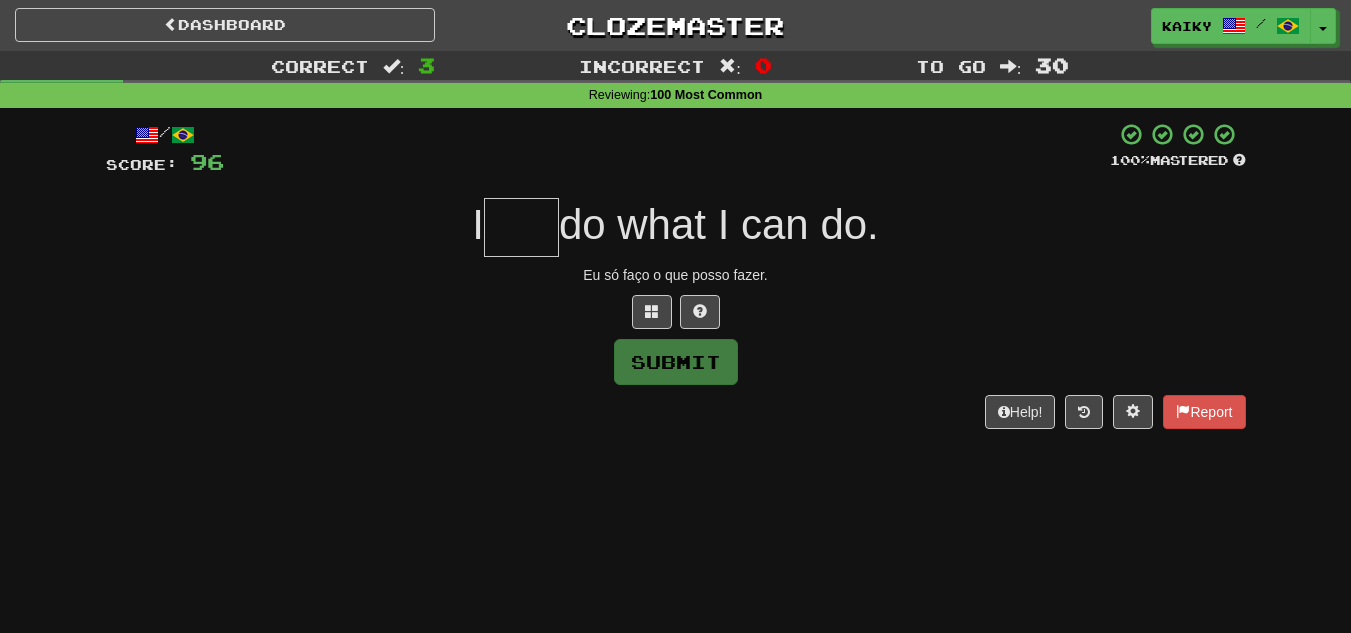 type on "*" 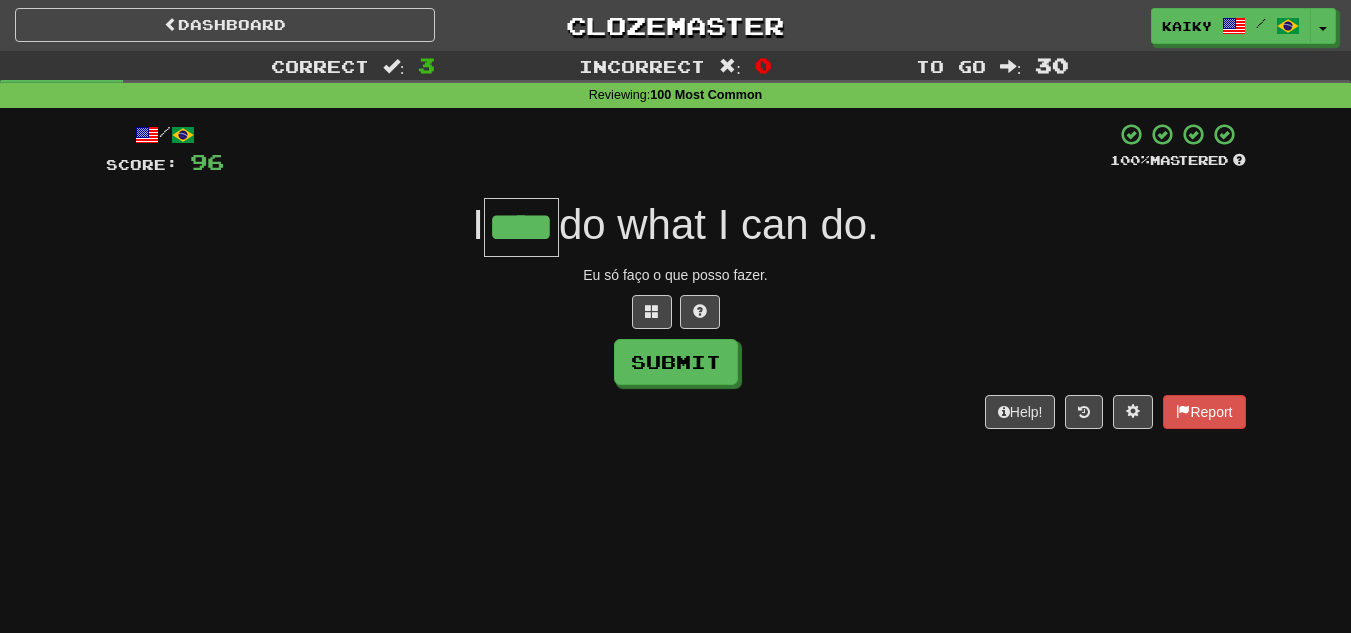 type on "****" 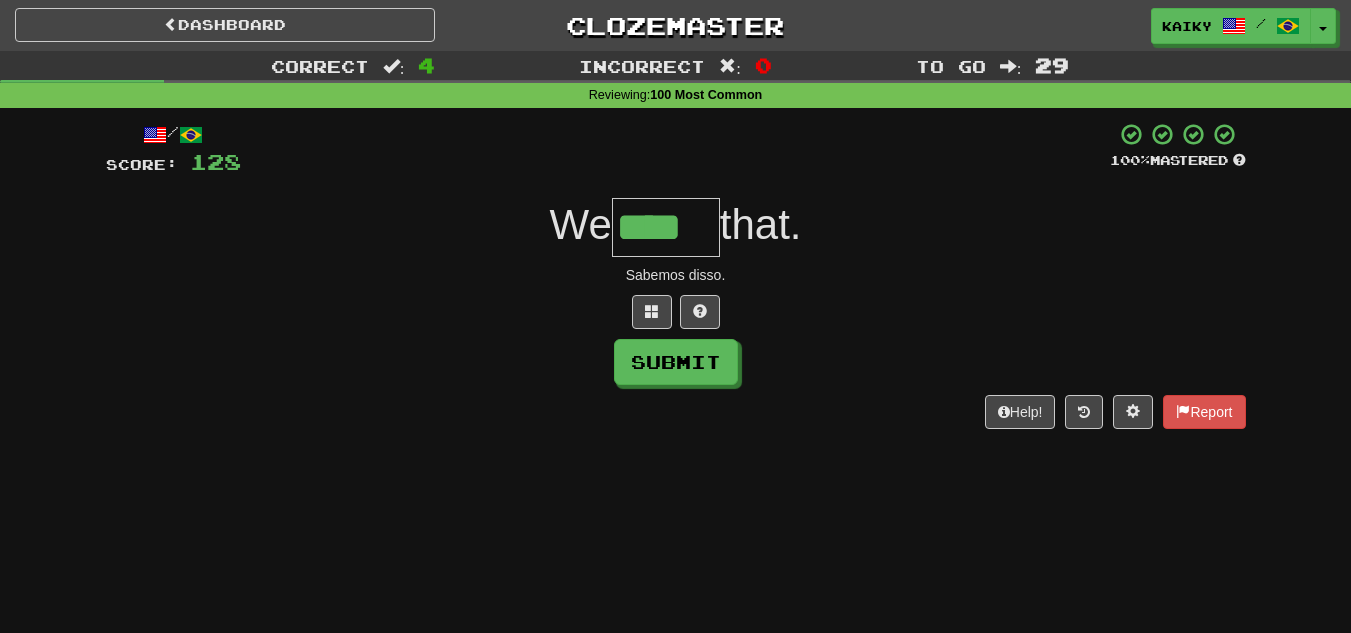 type on "****" 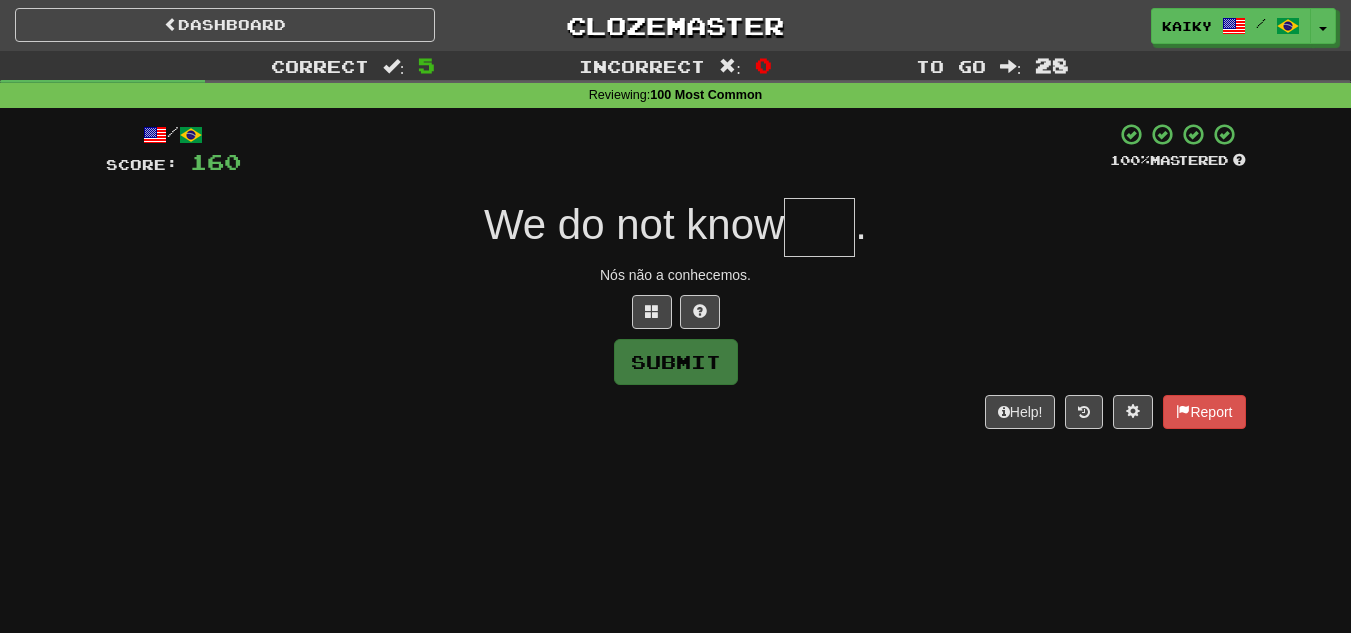 type on "*" 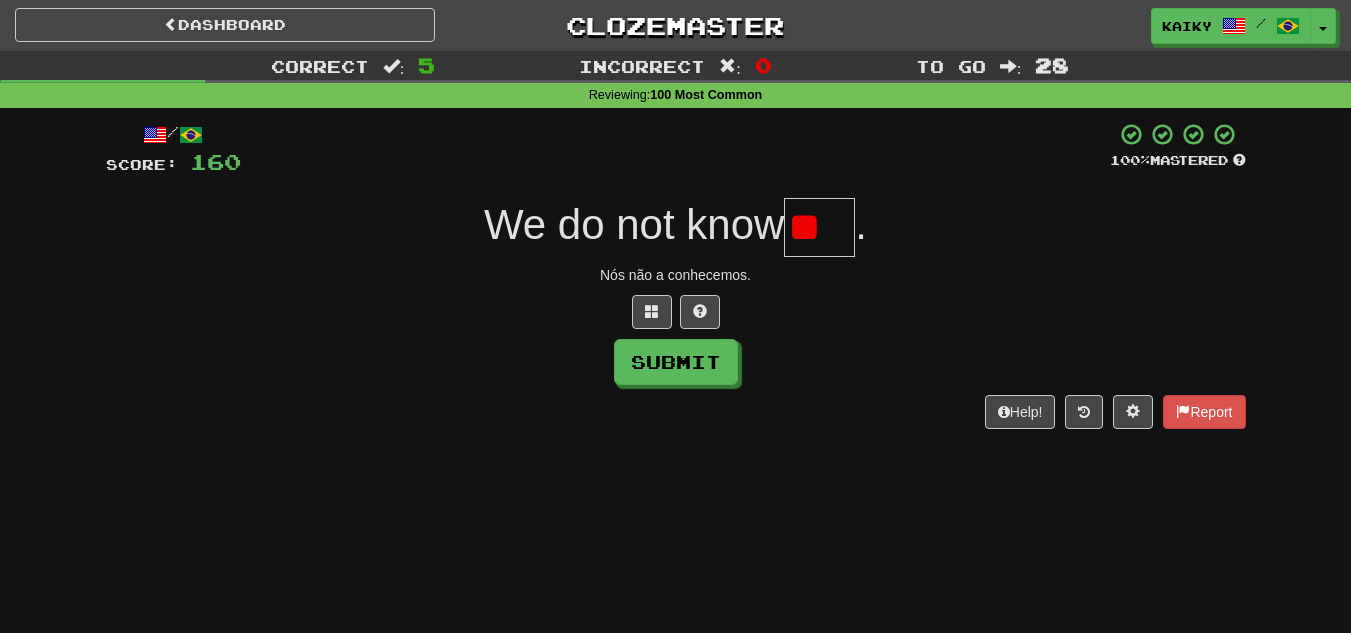 scroll, scrollTop: 0, scrollLeft: 0, axis: both 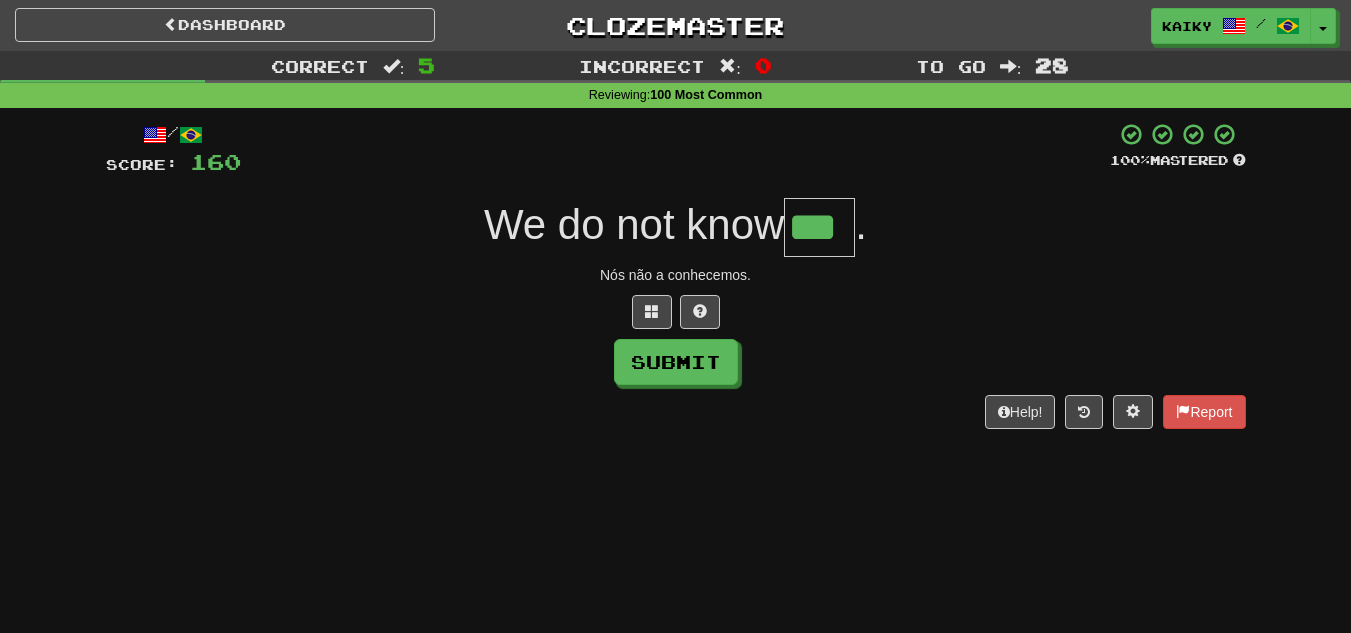 type on "***" 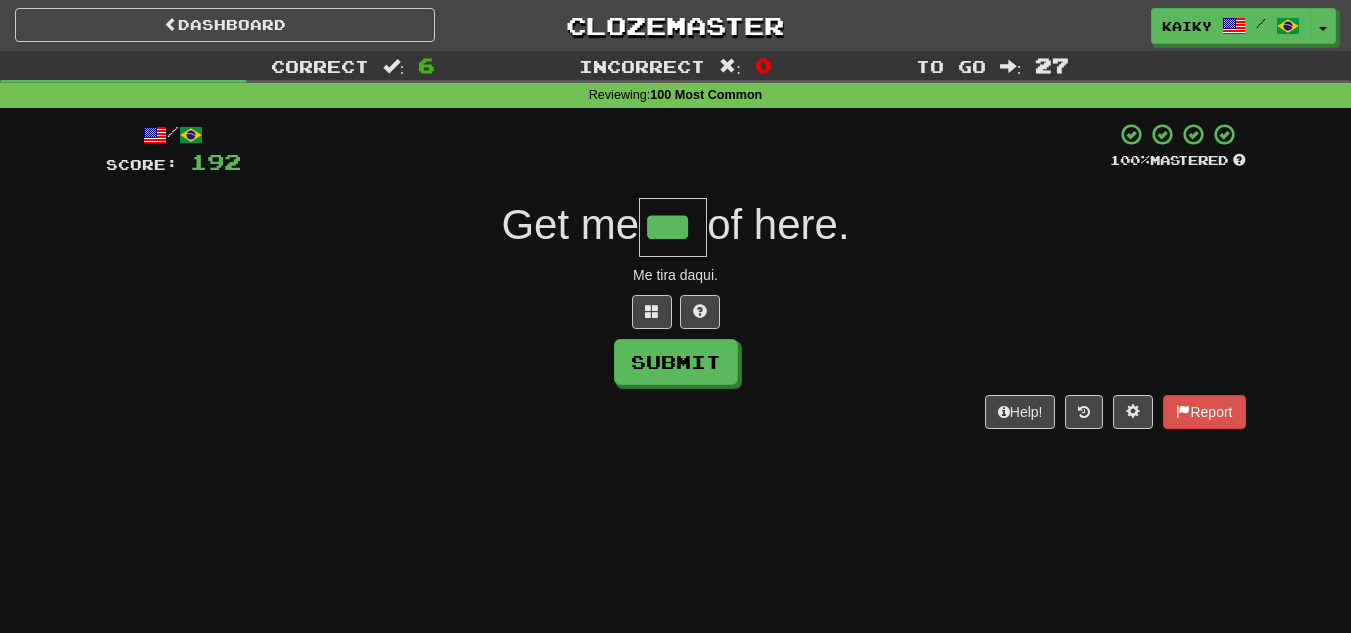 type on "***" 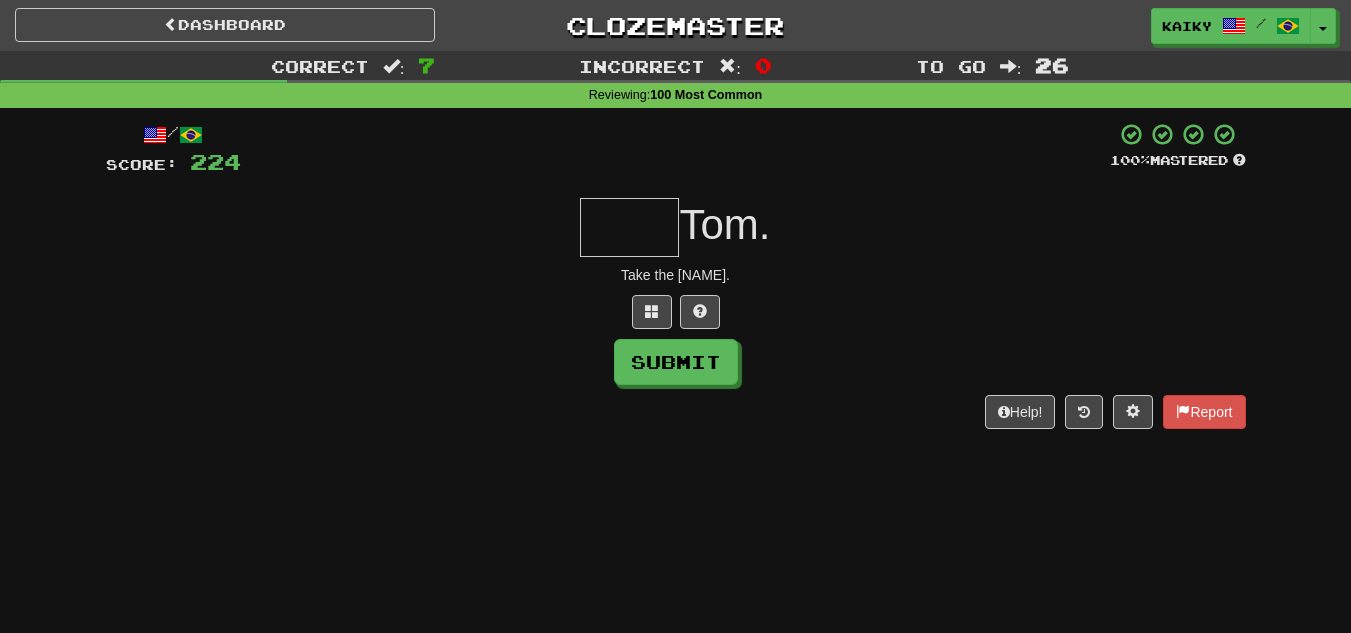 type on "*" 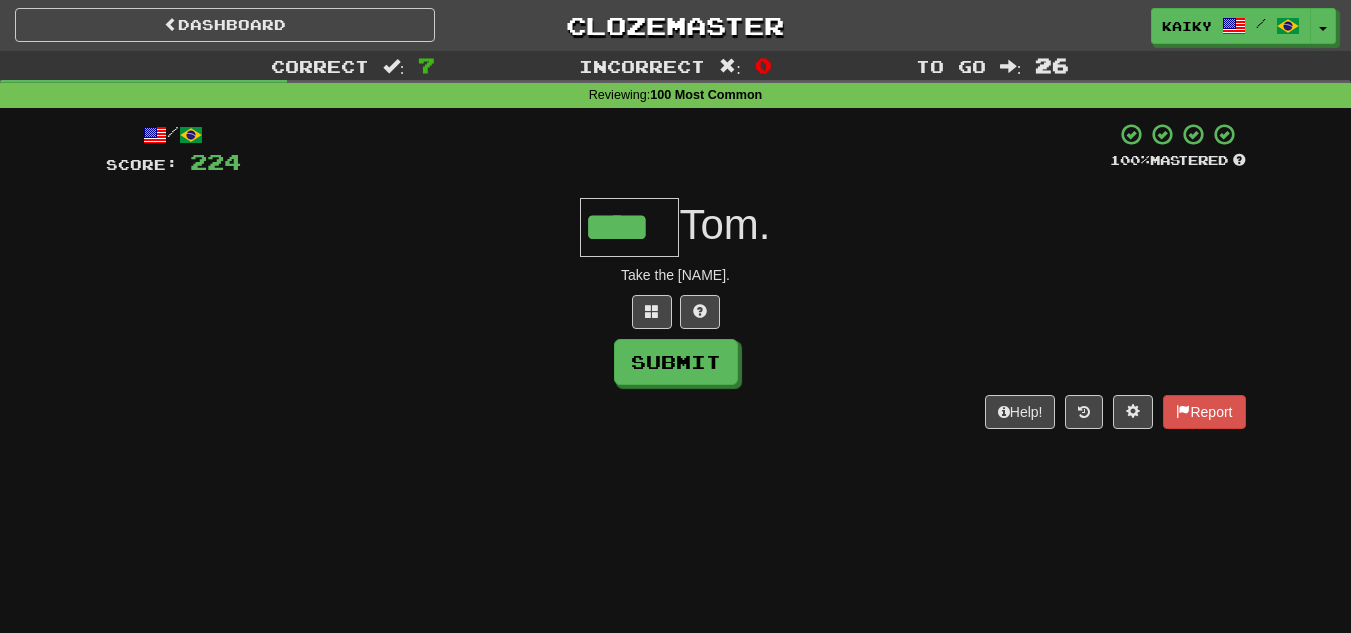 type on "****" 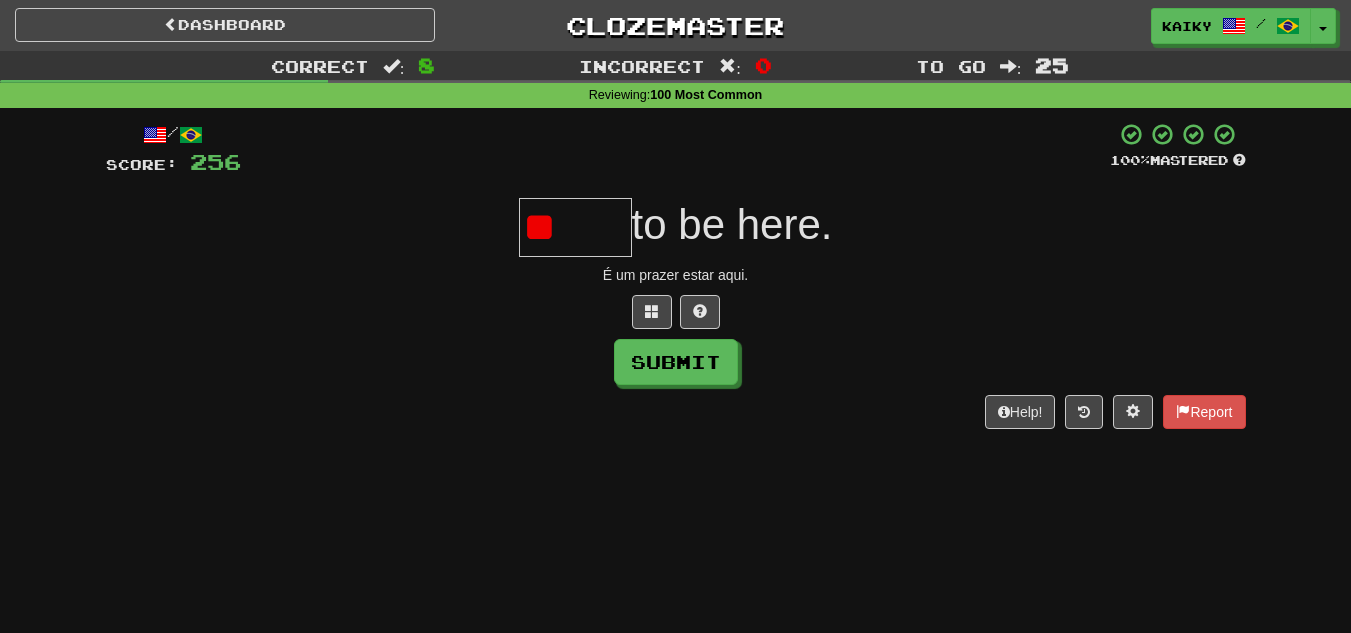 type on "*" 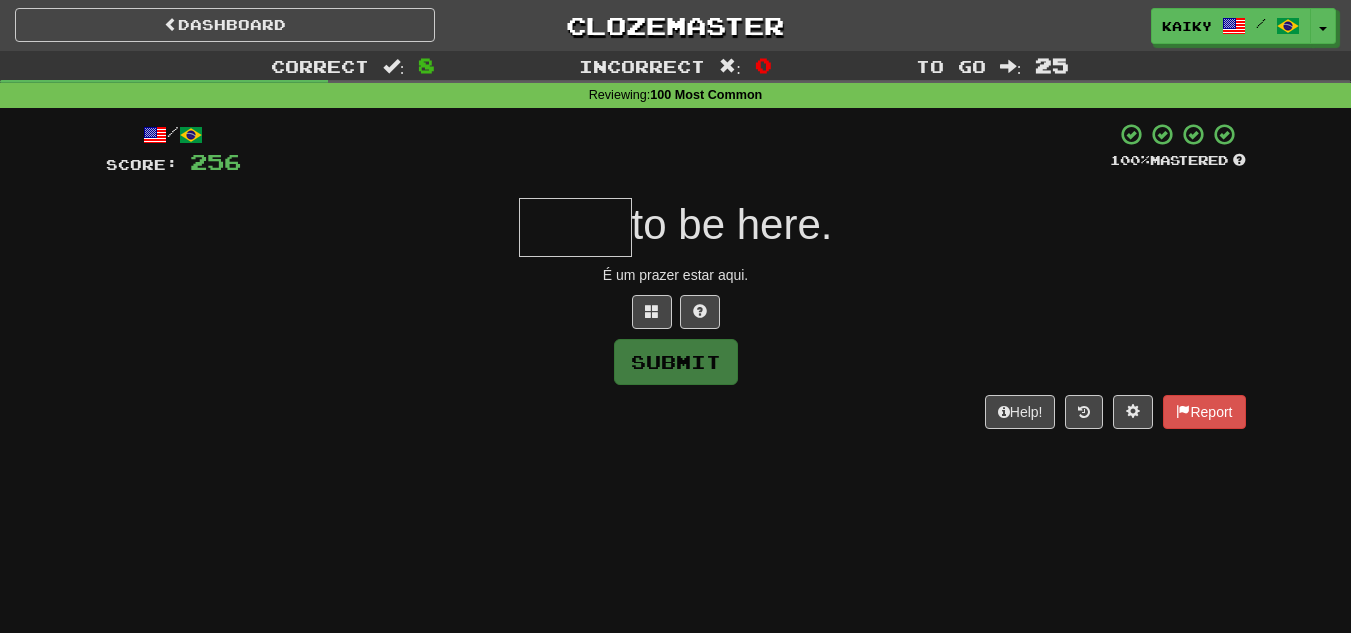 type on "*" 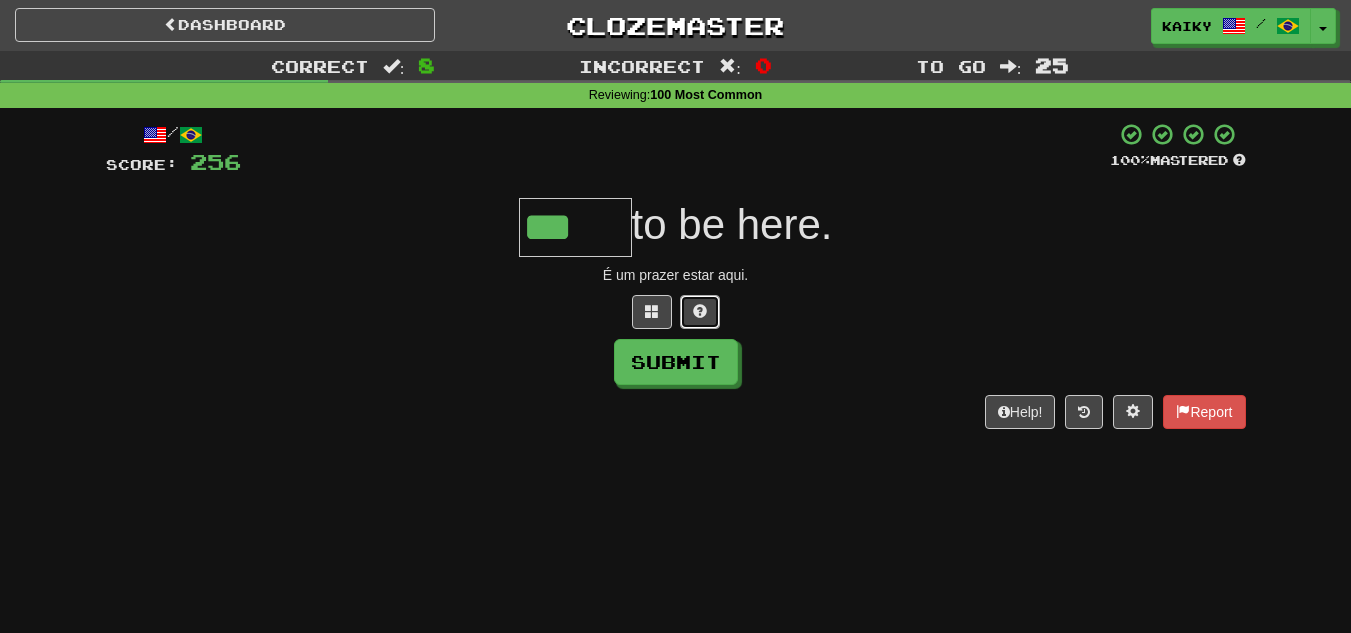 click at bounding box center (700, 311) 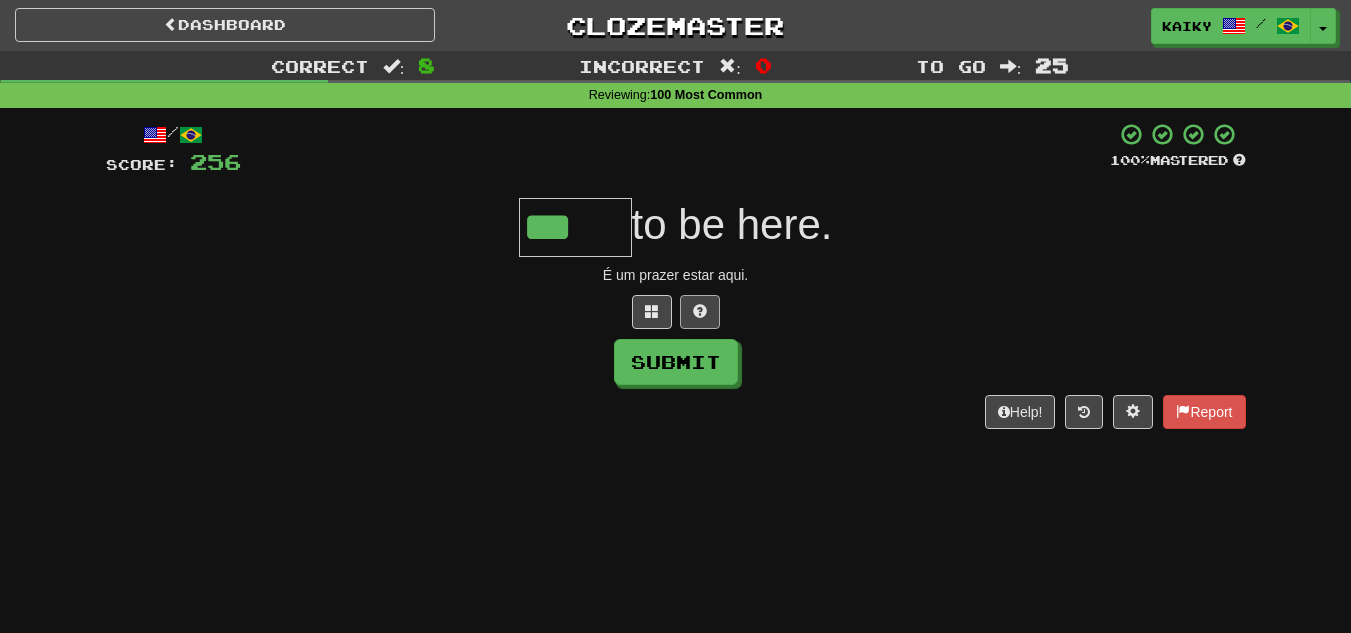 type on "****" 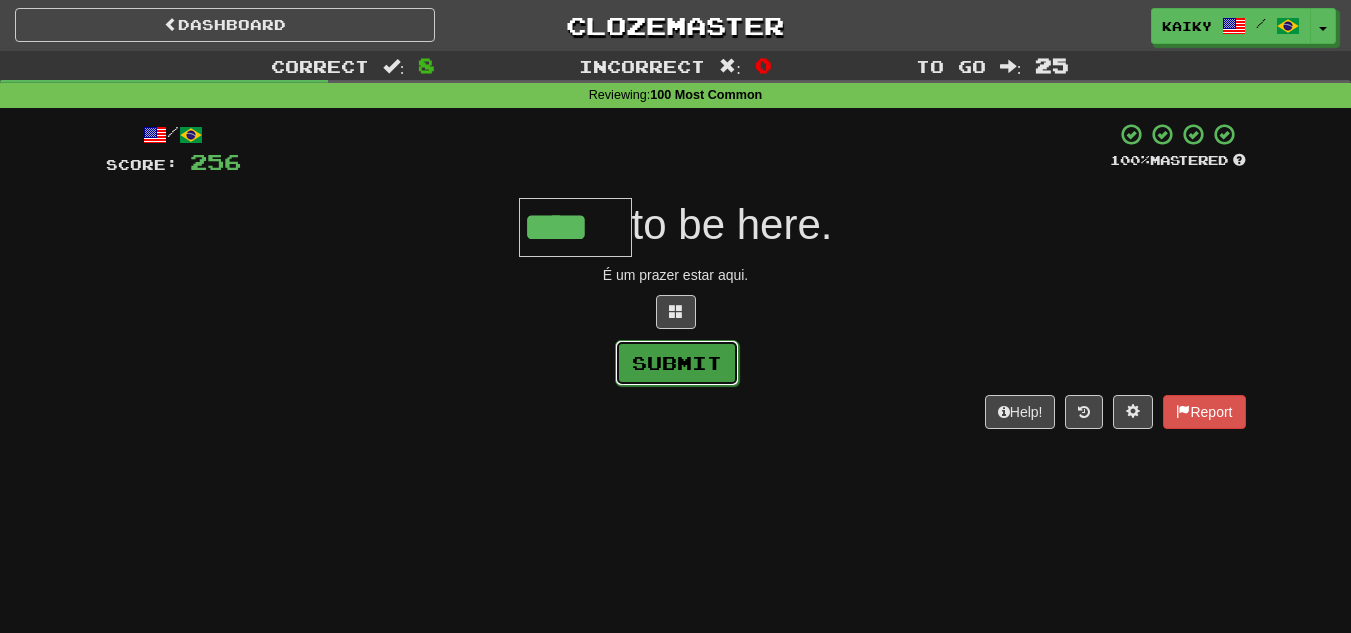 click on "Submit" at bounding box center [677, 363] 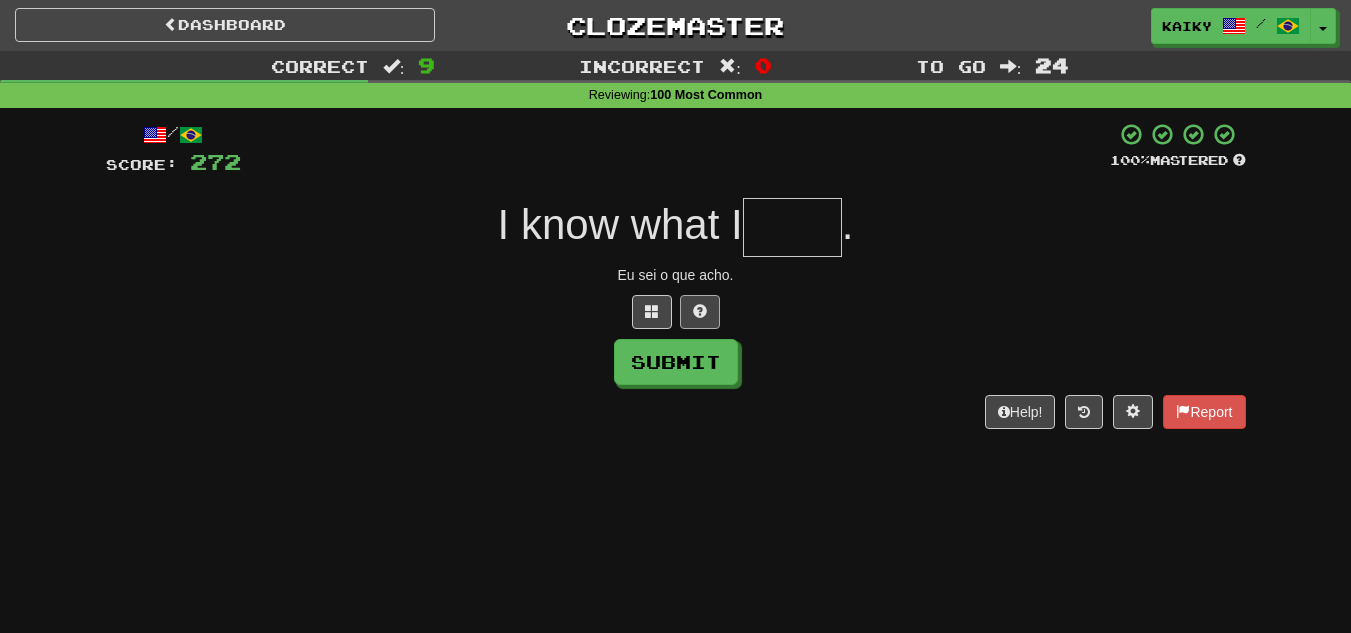 type on "*" 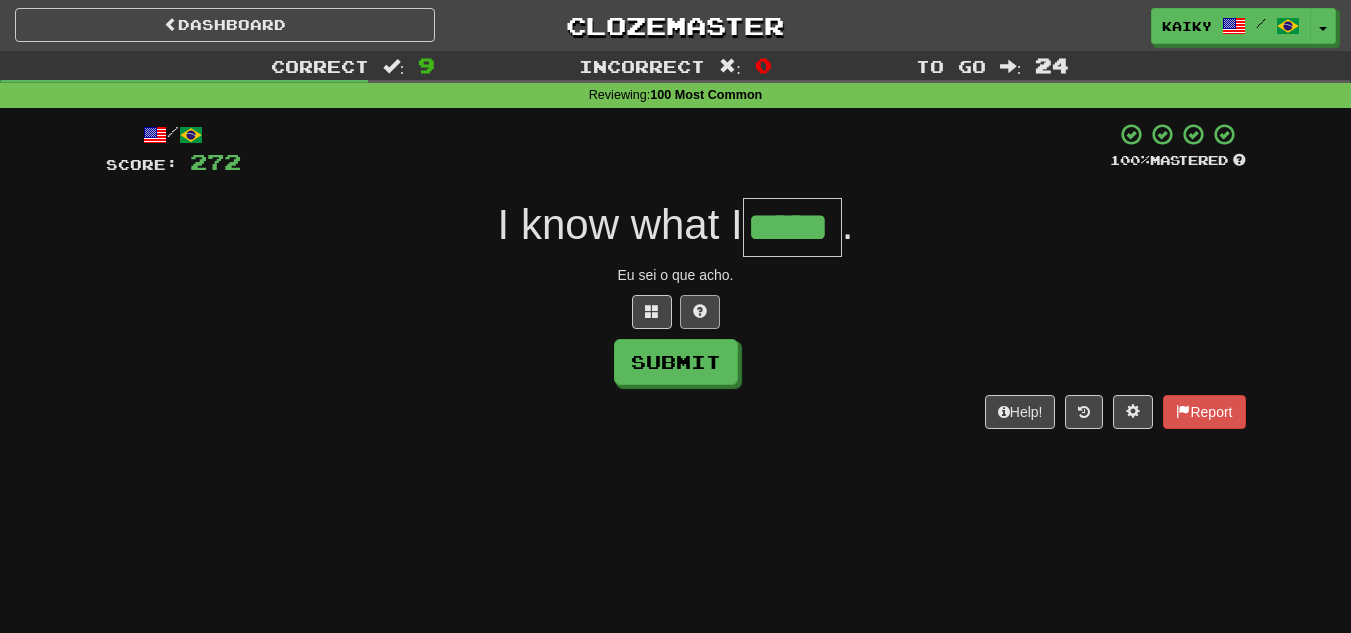 type on "*****" 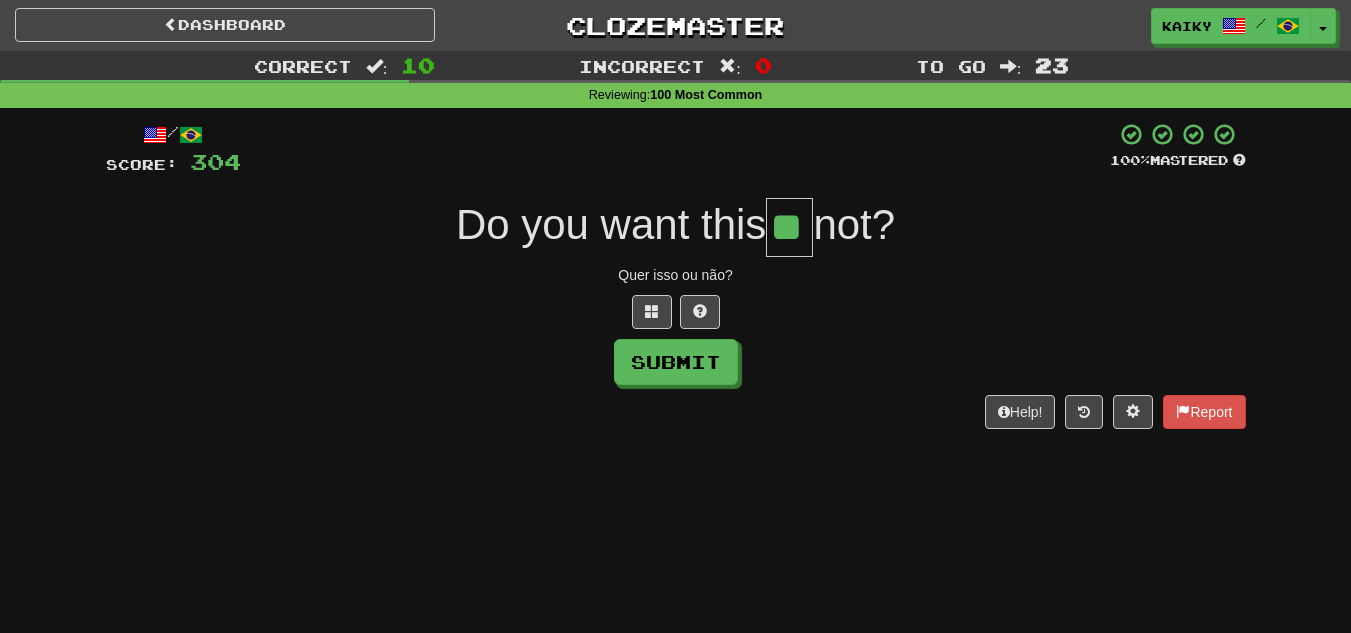 type on "**" 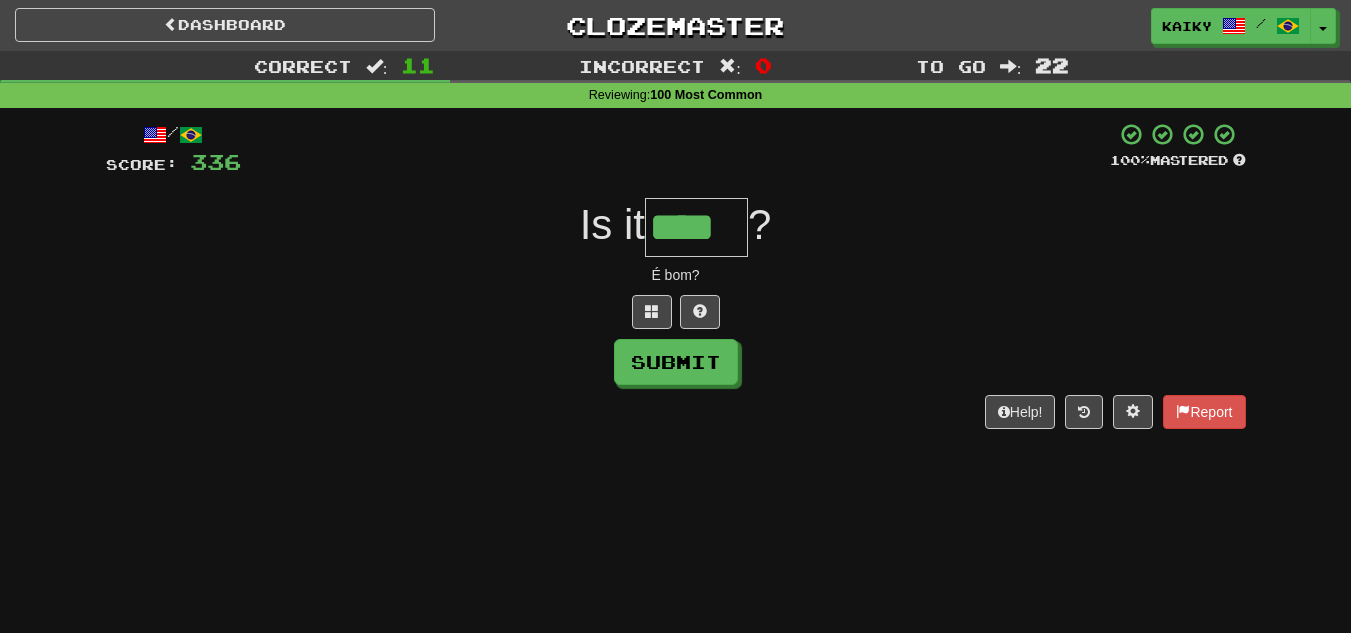 type on "****" 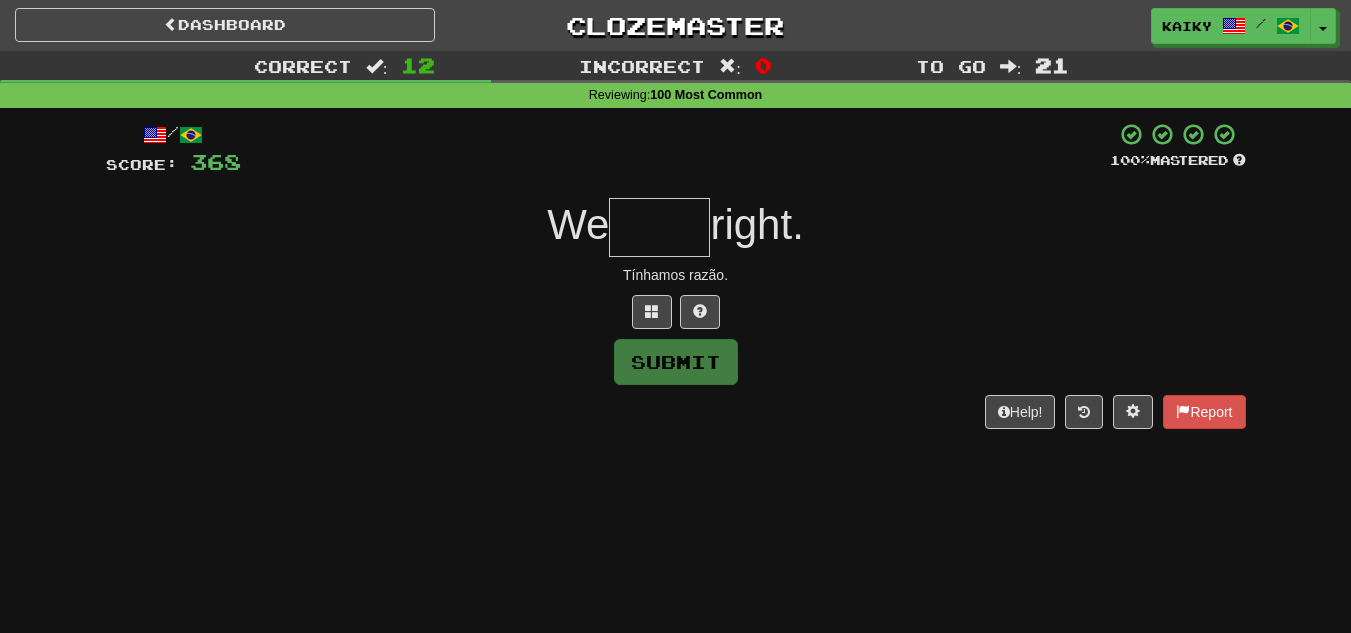 type on "*" 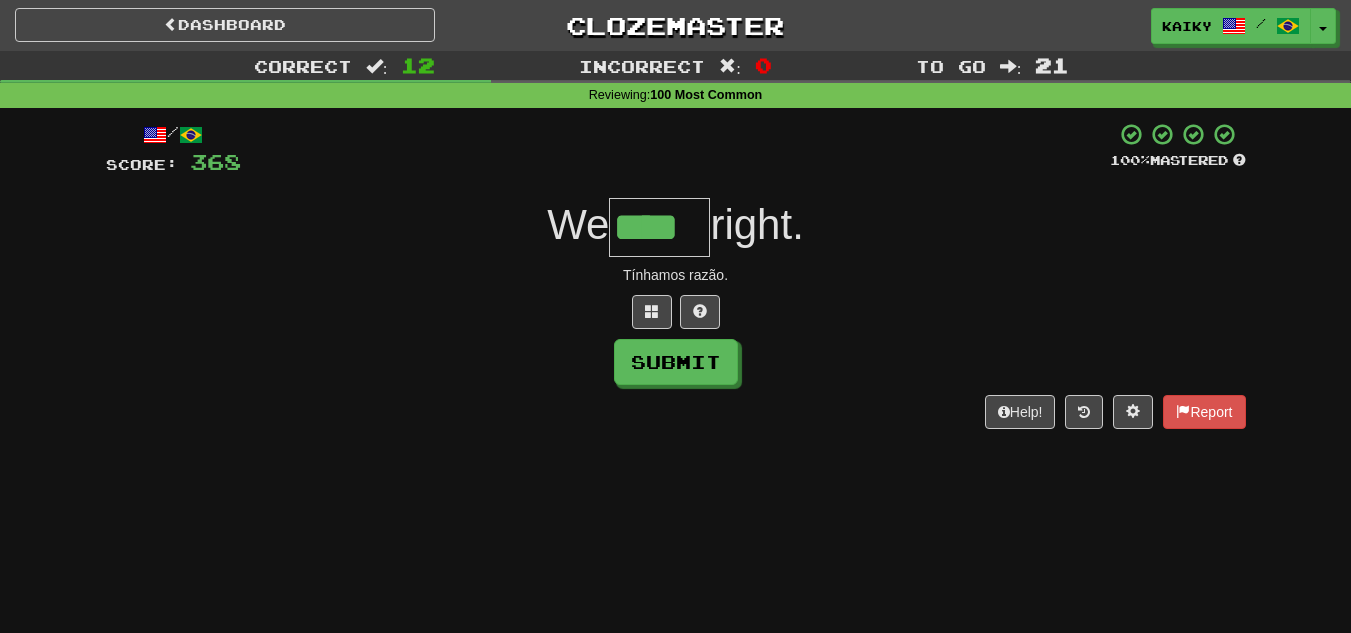 type on "****" 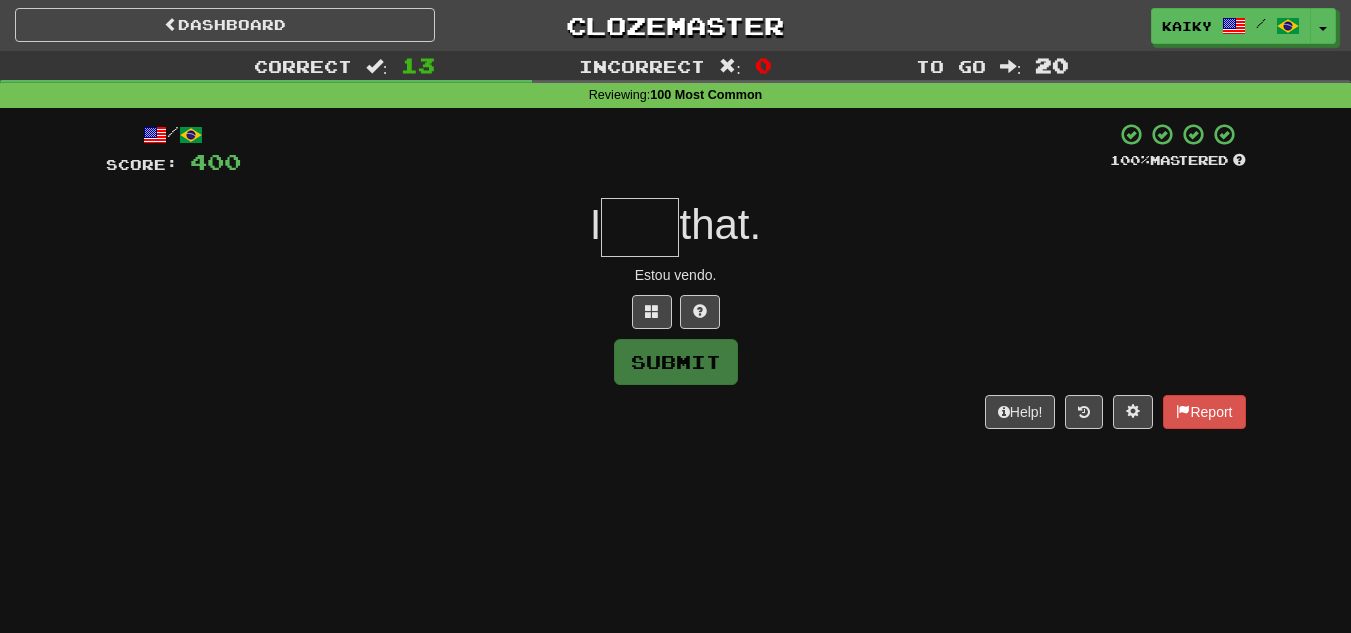 type on "*" 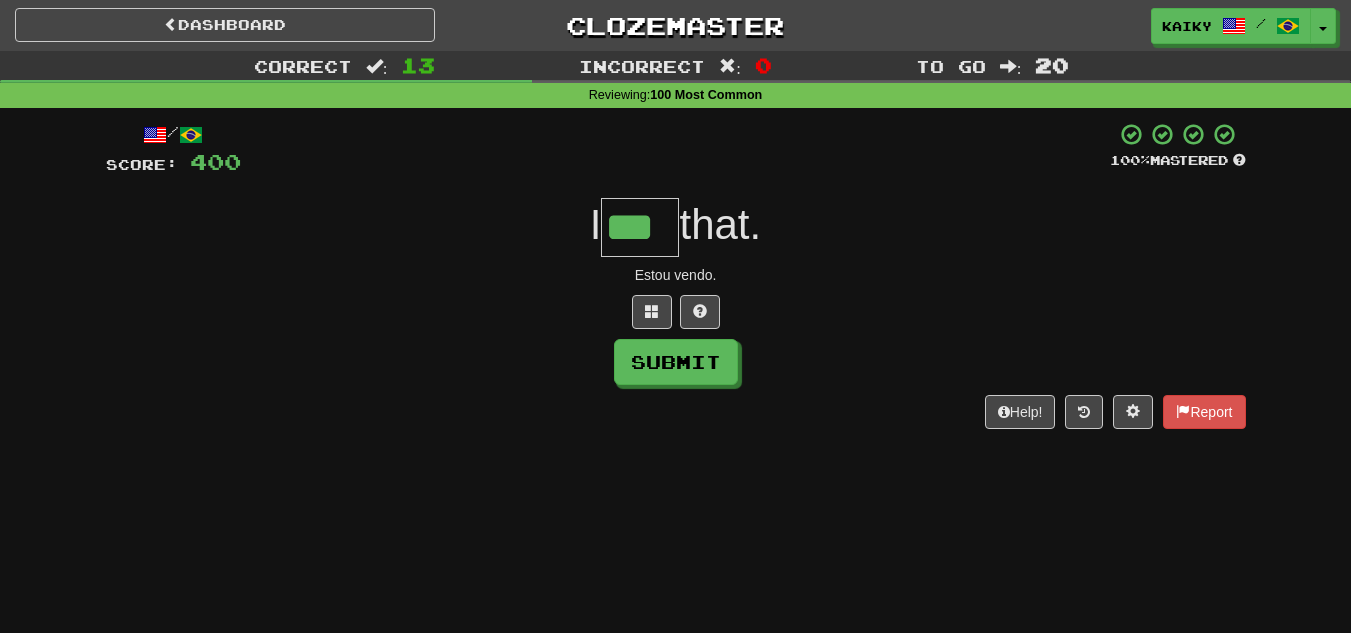 type on "***" 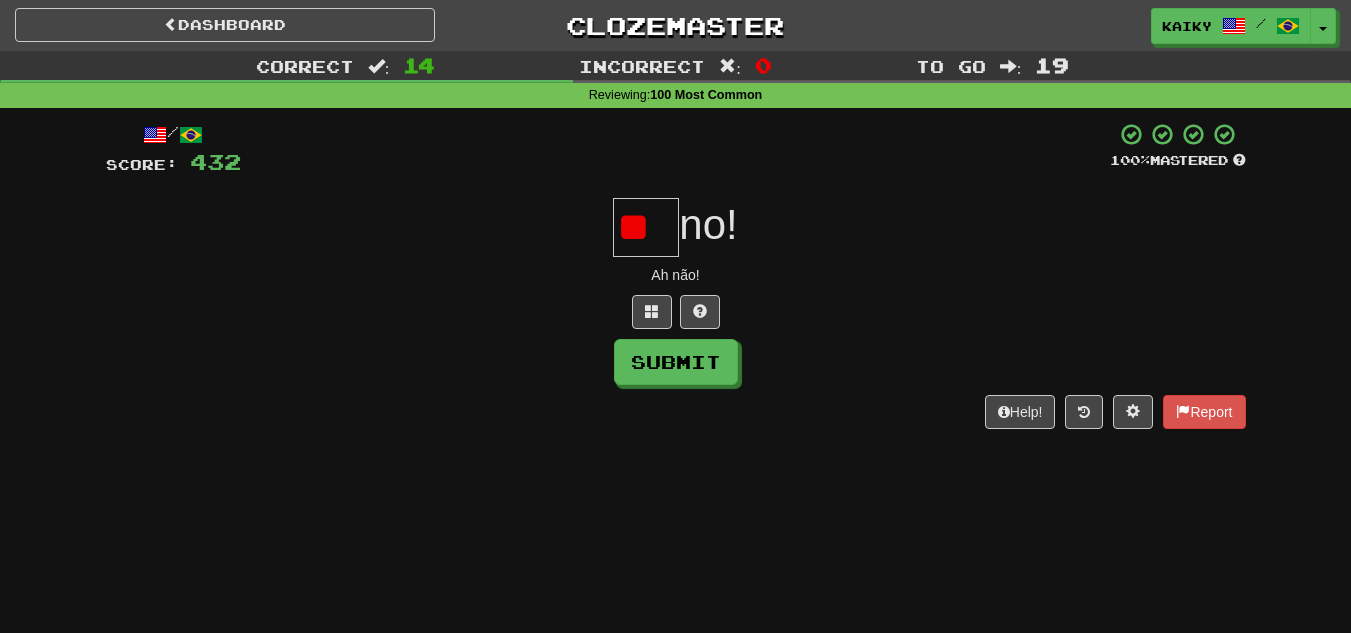 type on "*" 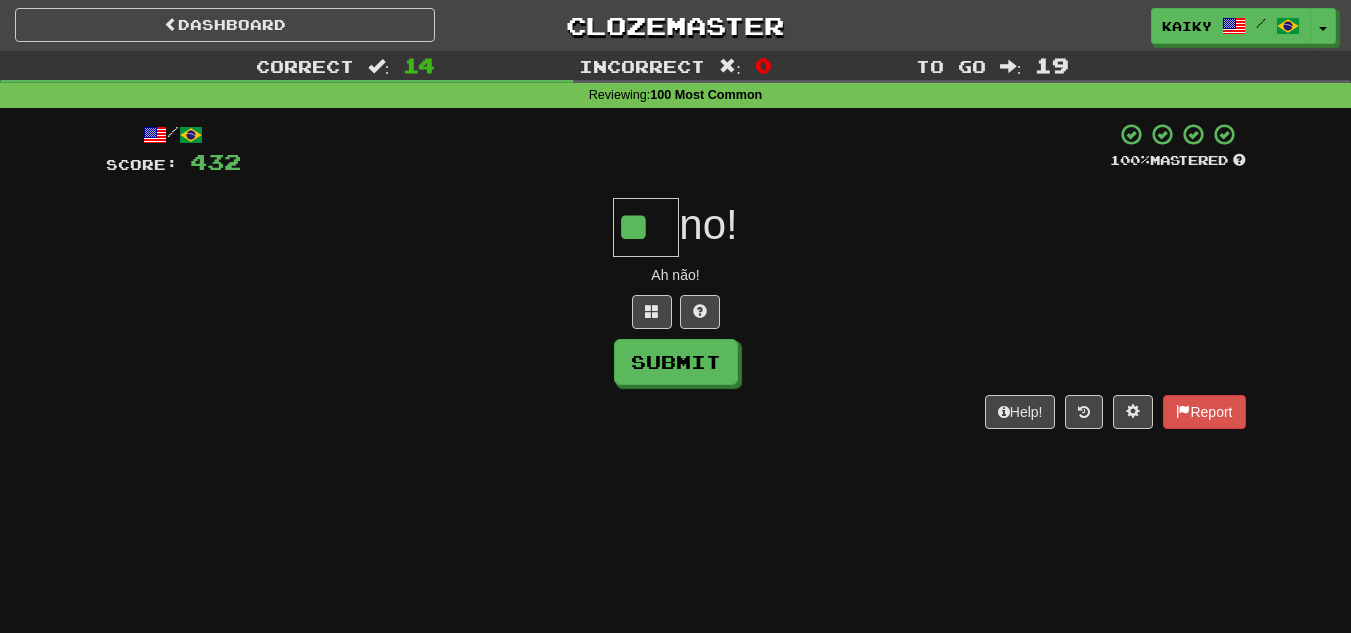 type on "**" 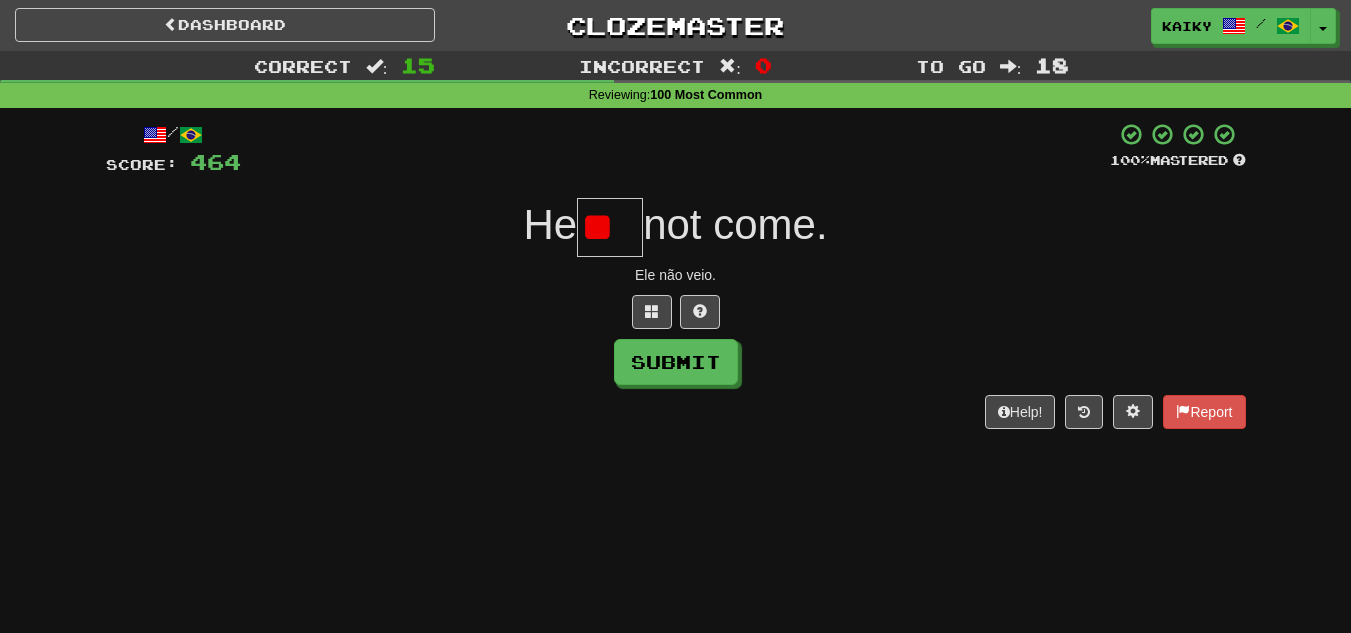 type on "*" 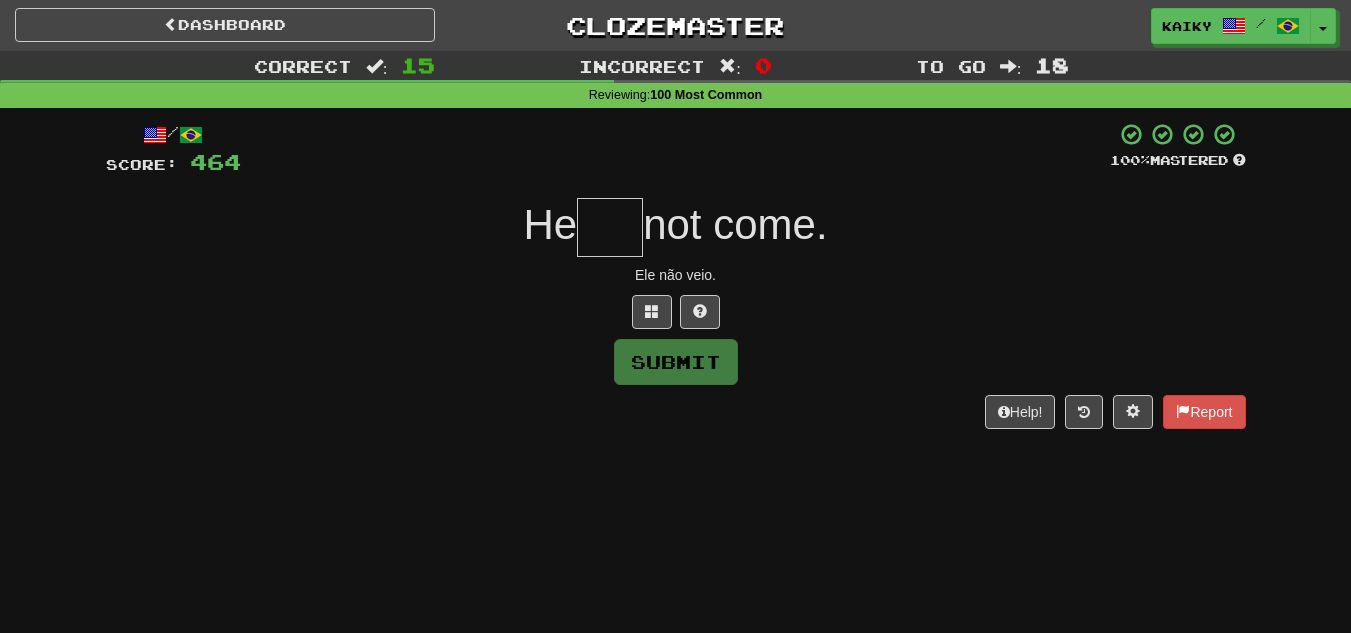 type on "*" 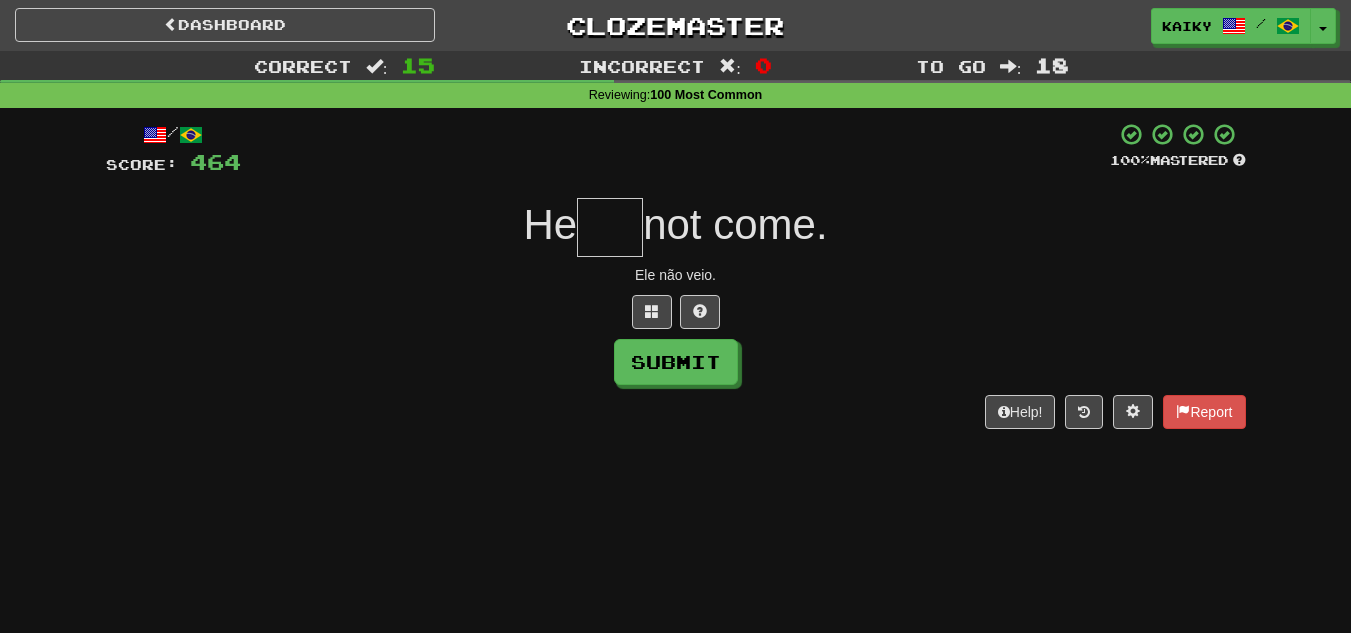 type on "*" 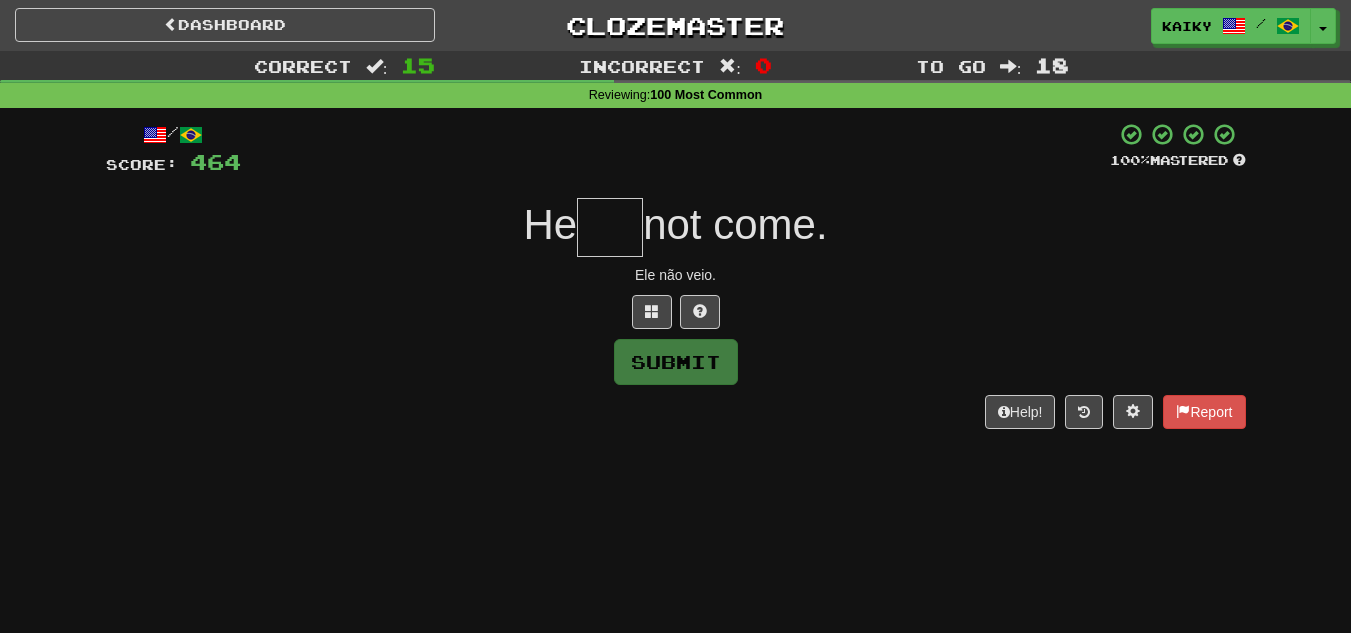 type on "*" 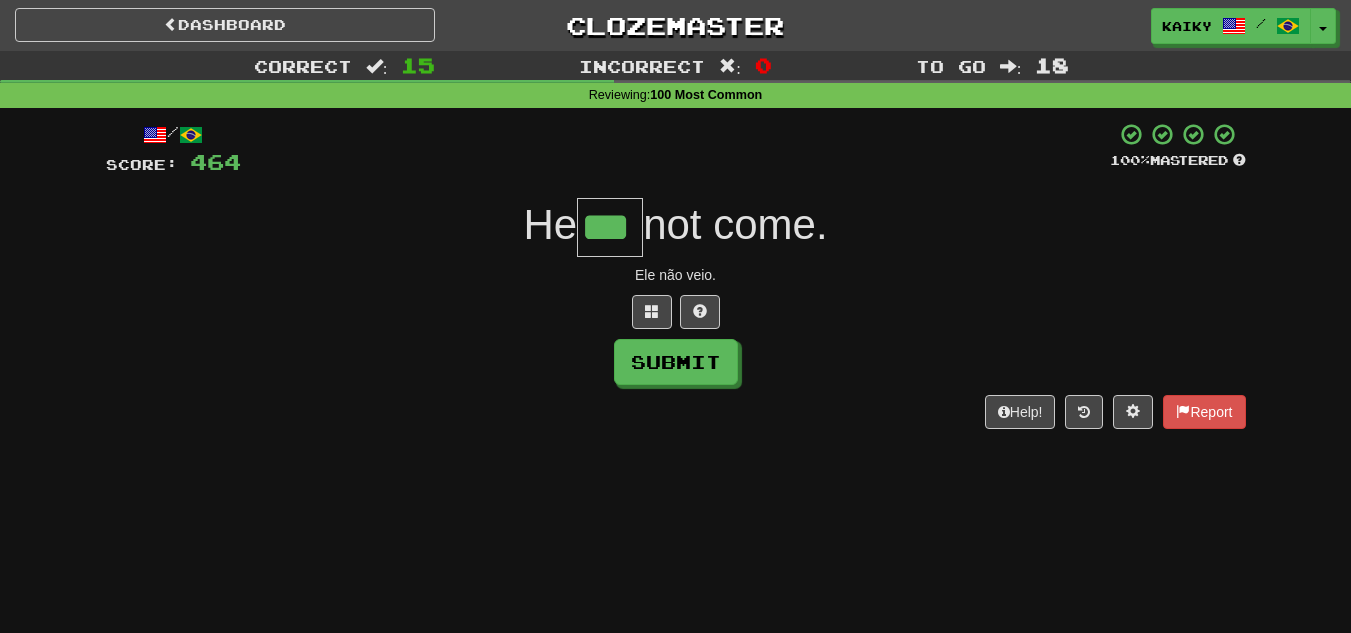 type on "***" 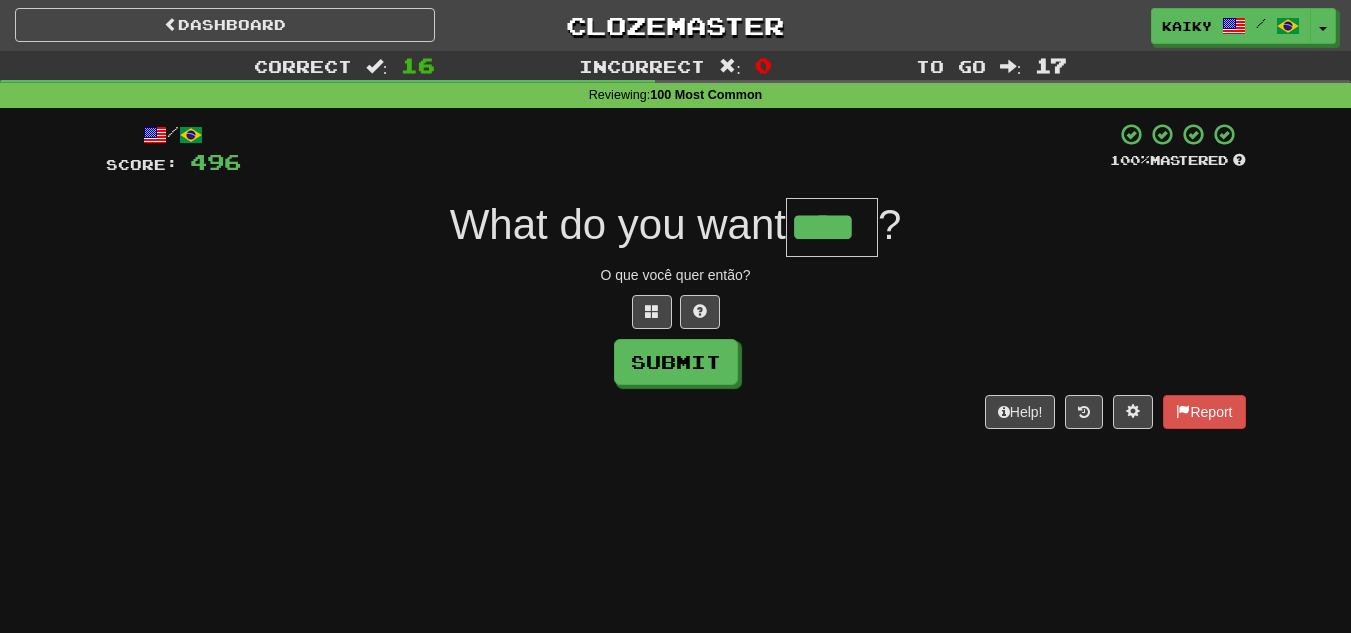 type on "****" 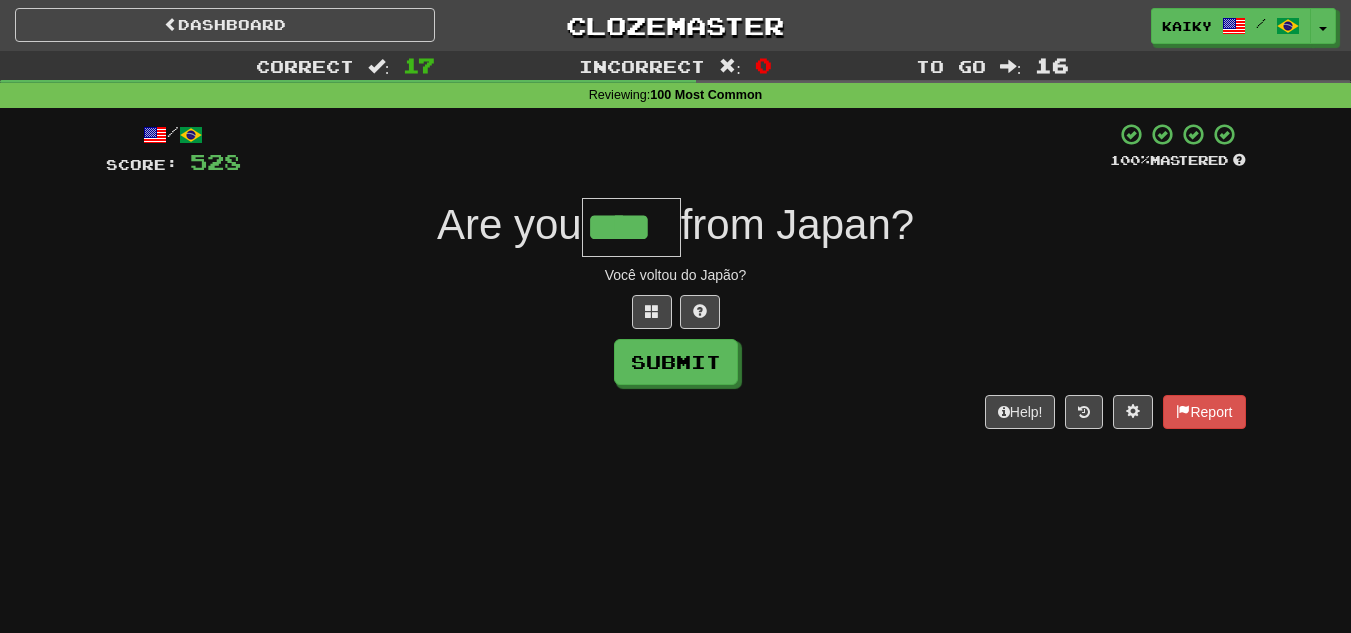 type on "****" 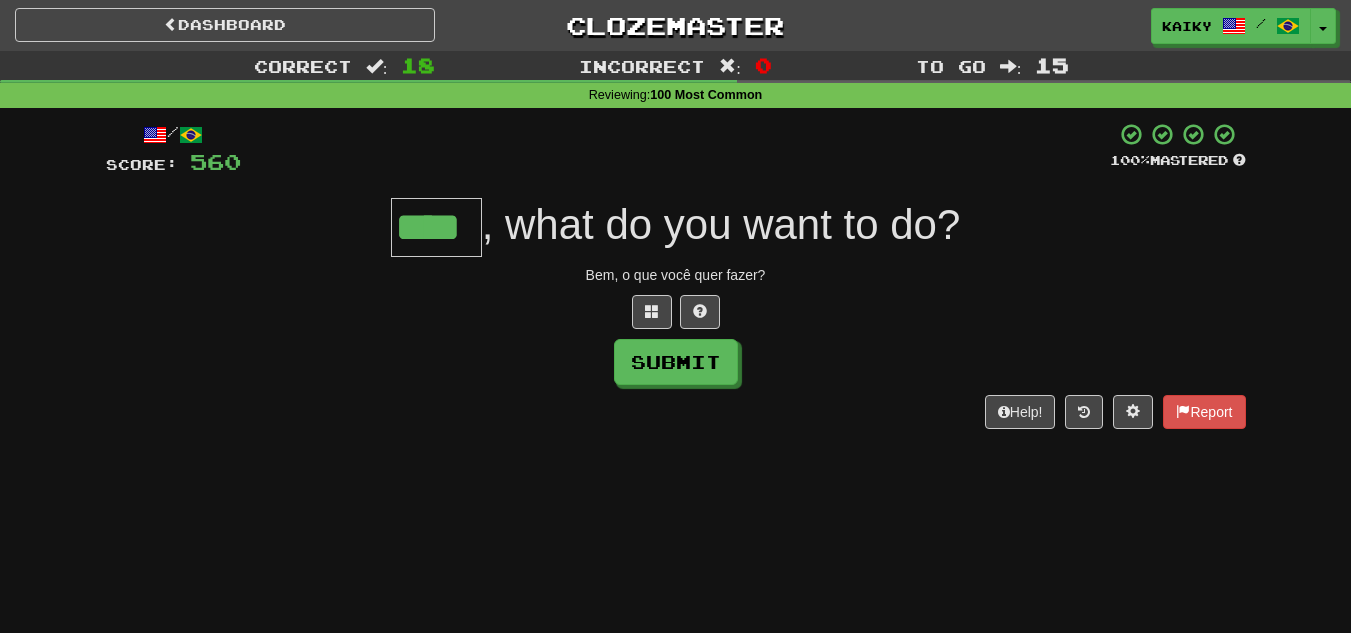 type on "****" 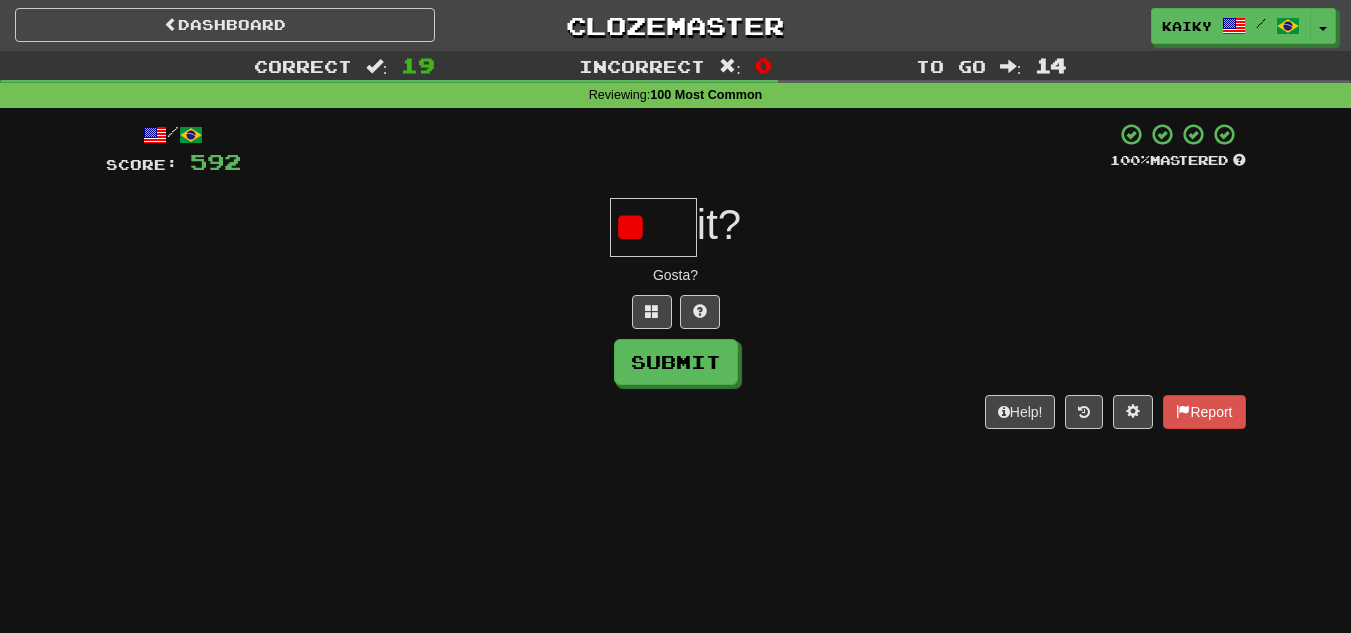 type on "*" 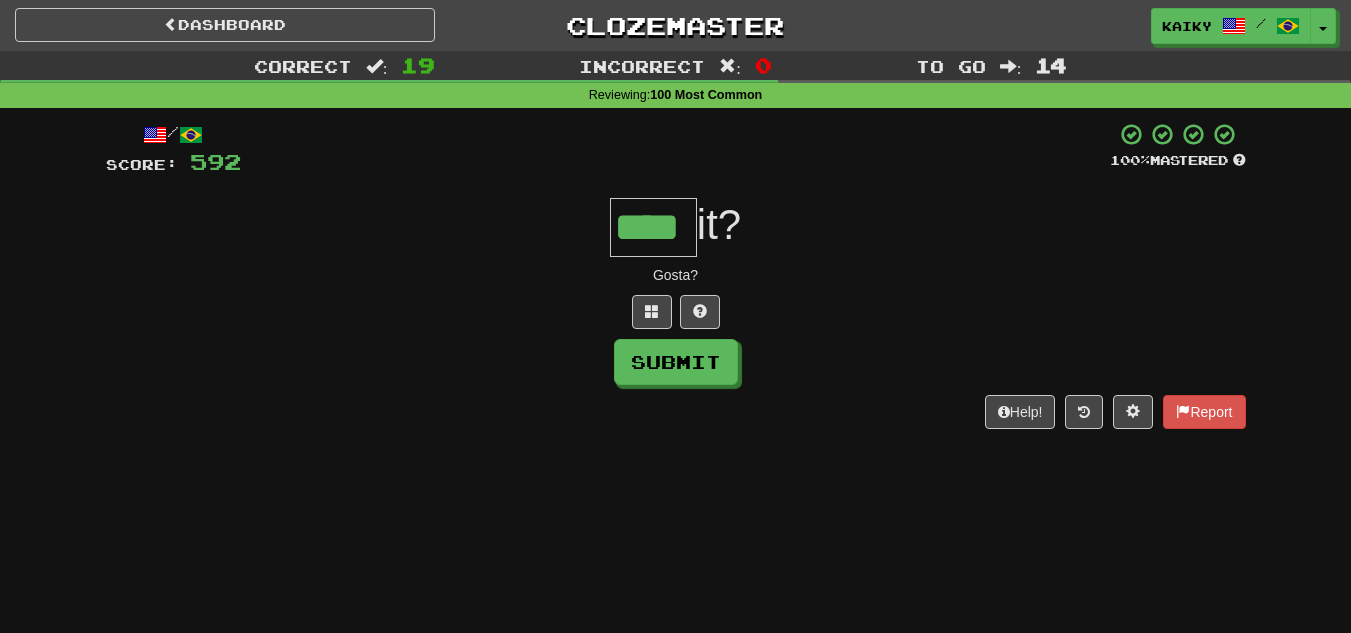 type on "****" 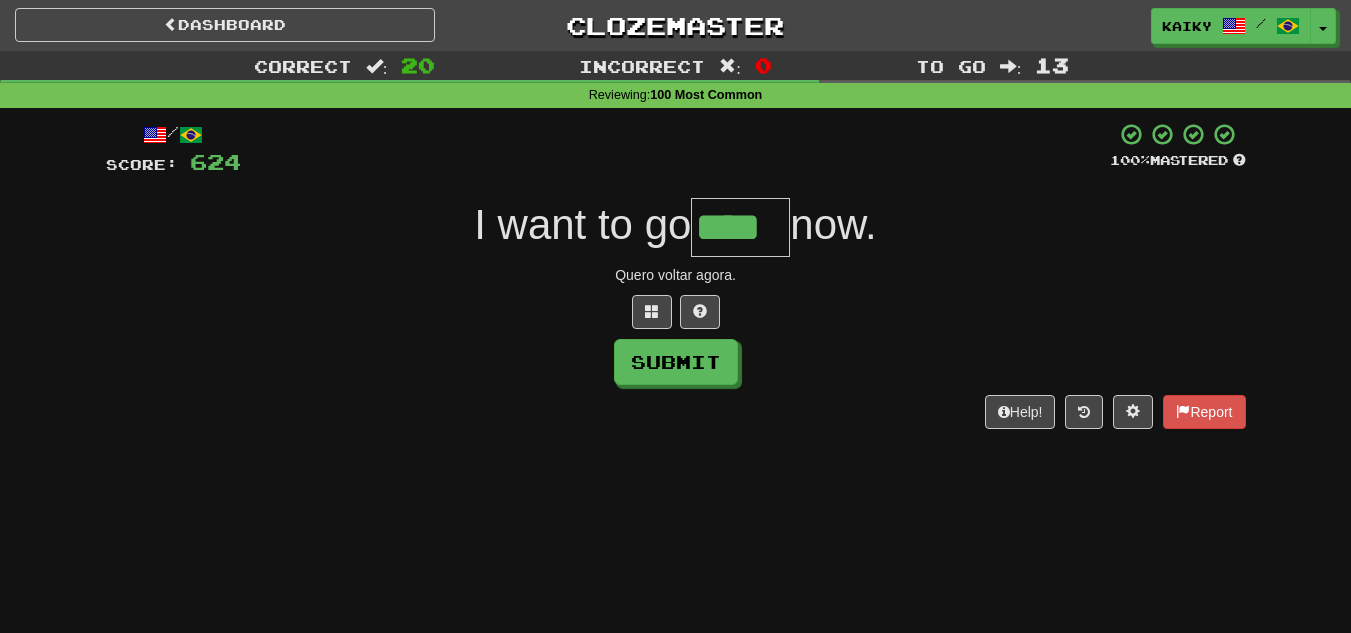 type on "****" 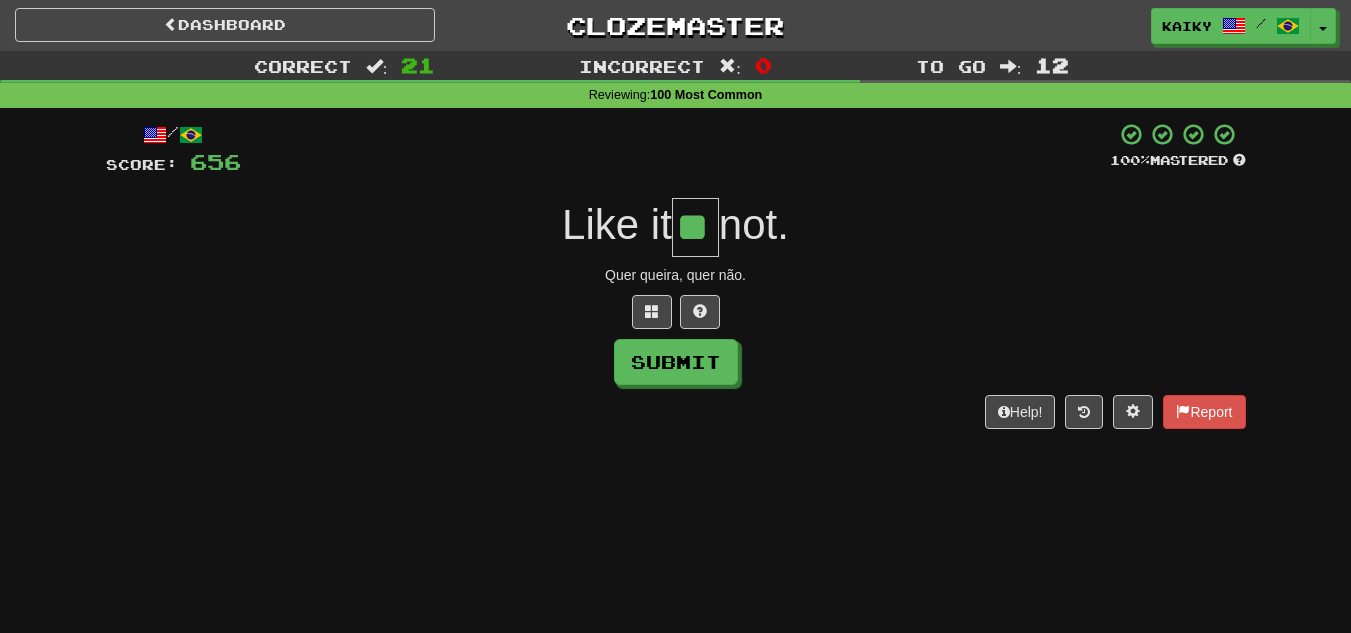 type on "**" 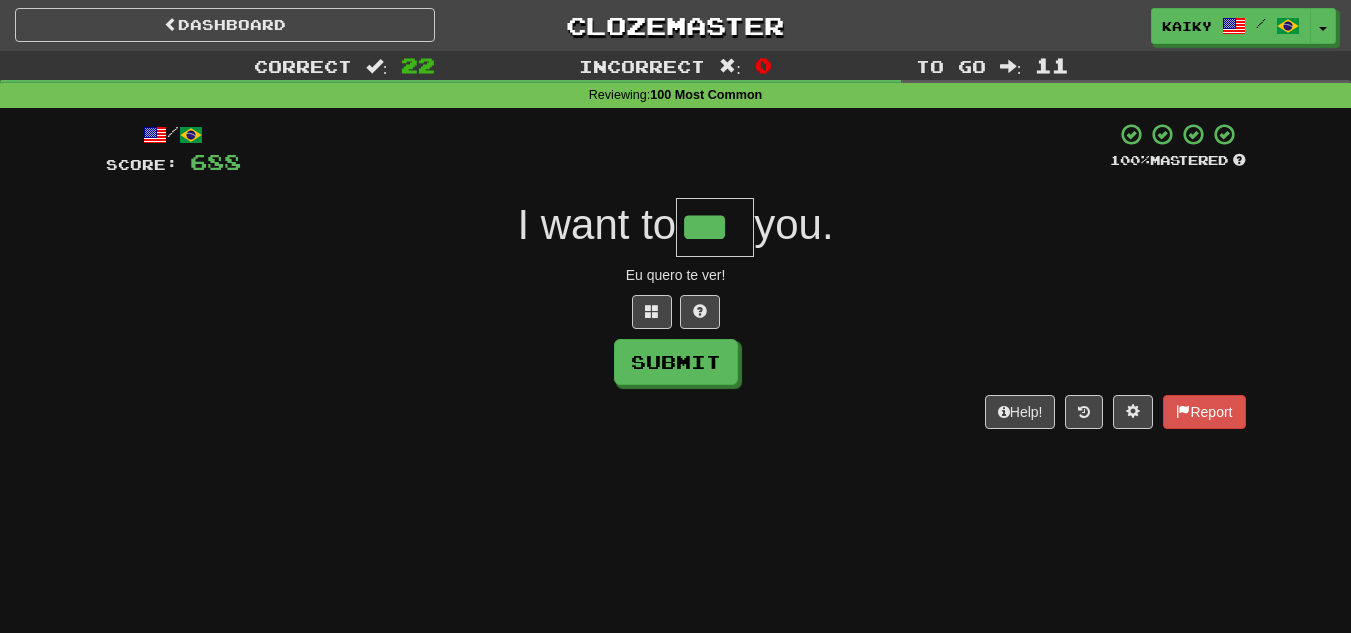 type on "***" 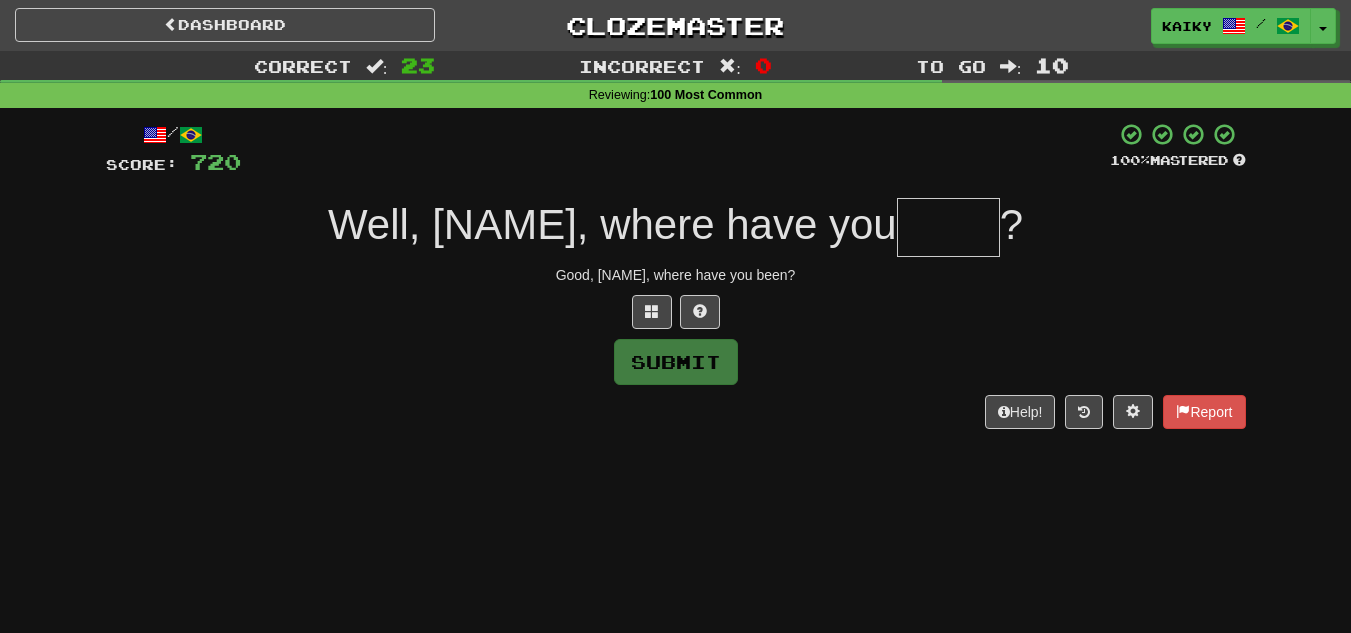 click at bounding box center [948, 227] 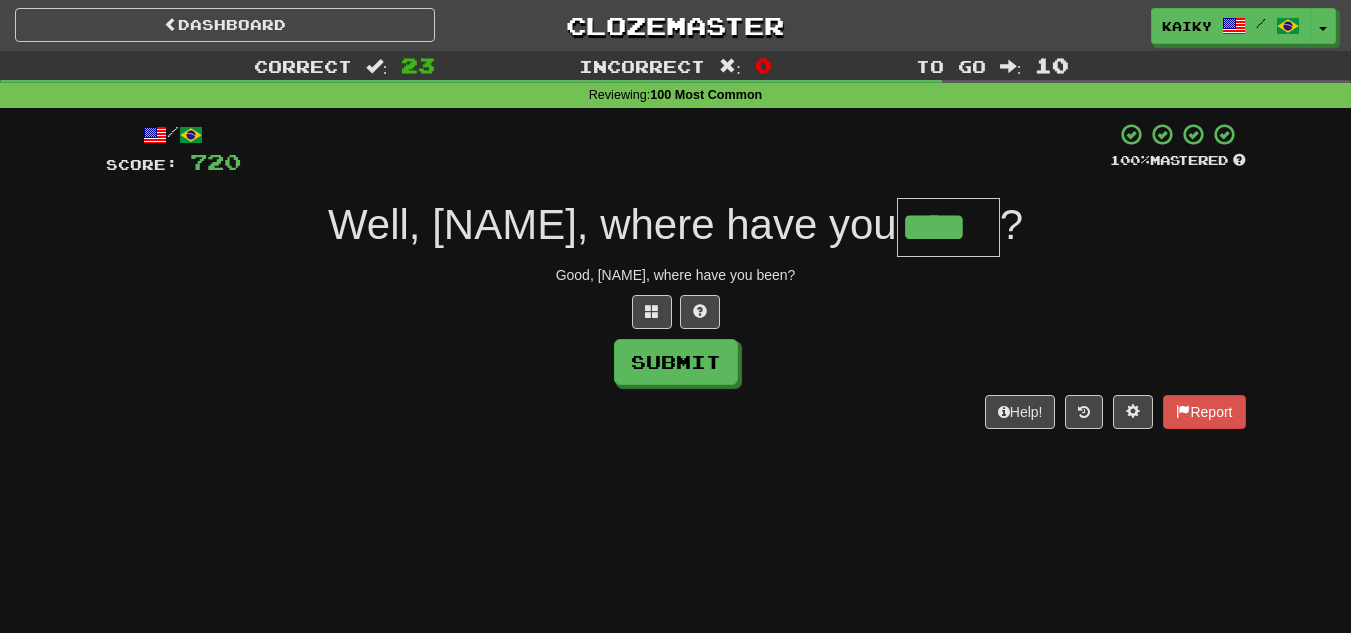 type on "****" 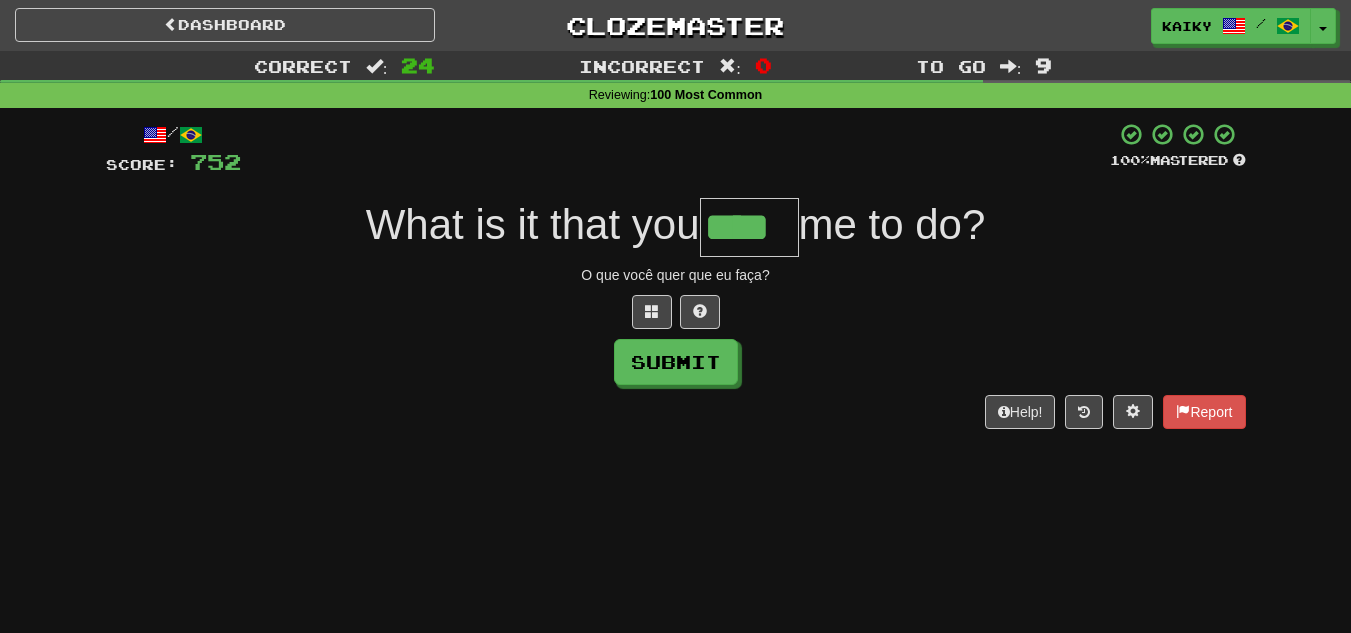 type on "****" 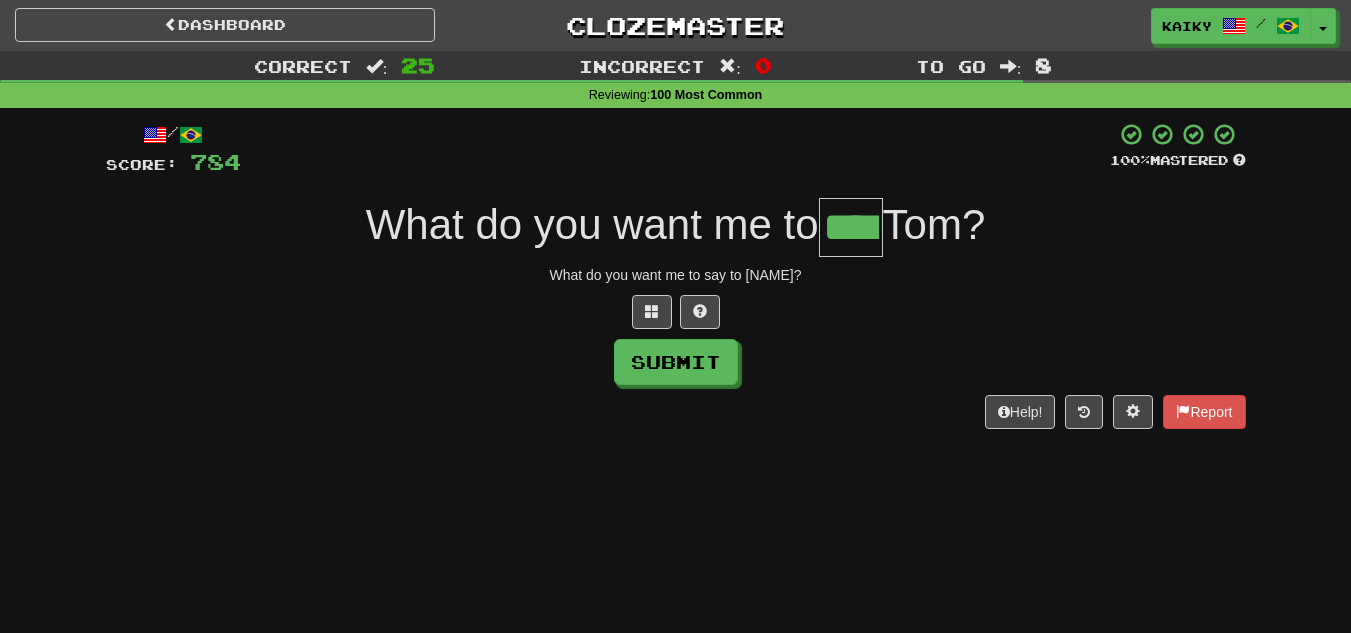 type on "****" 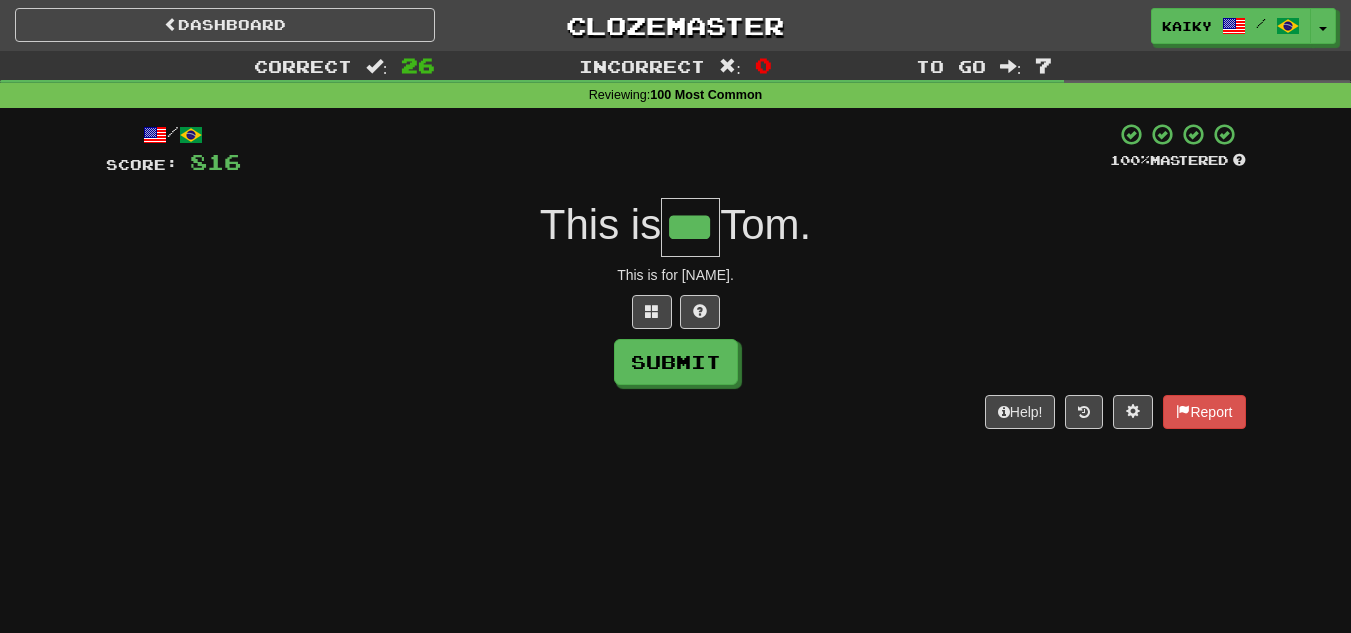 type on "***" 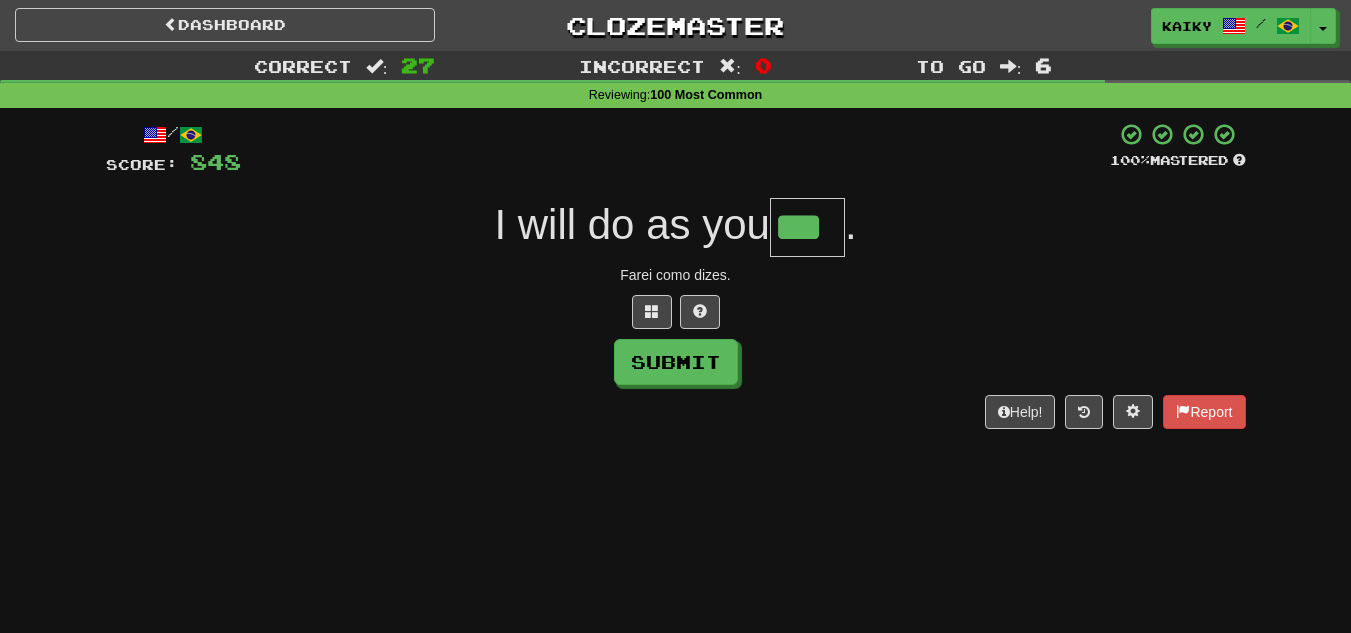 type on "***" 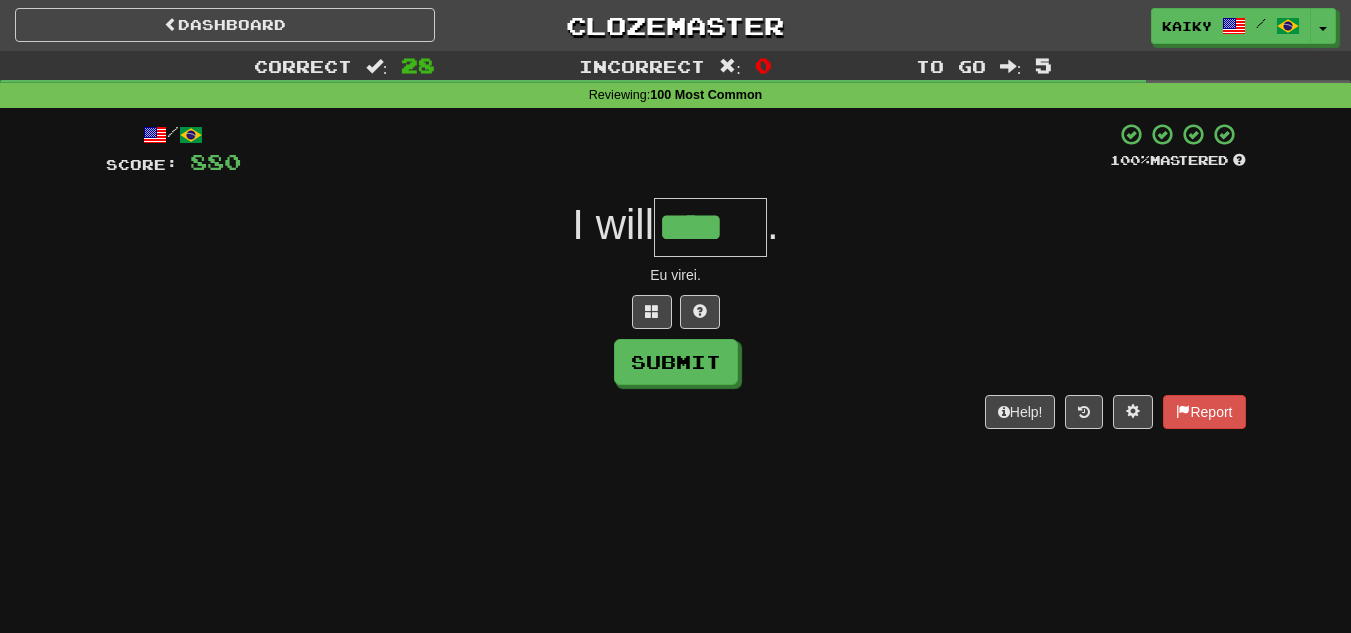 type on "****" 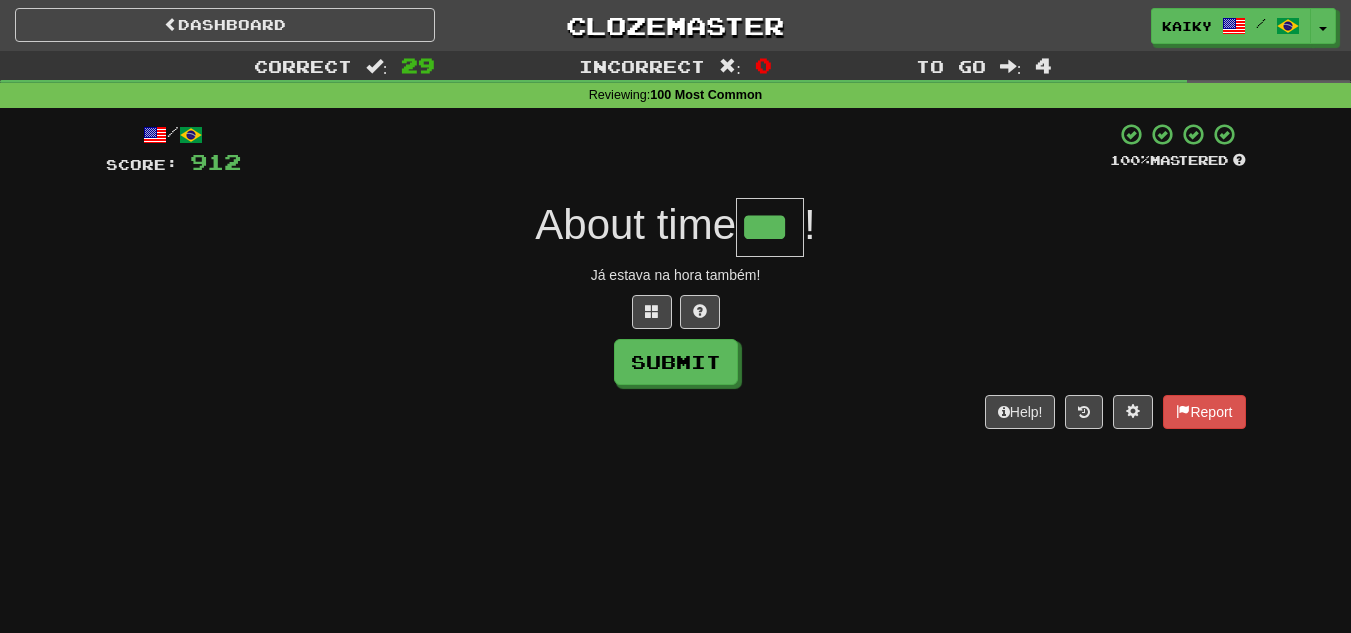 type on "***" 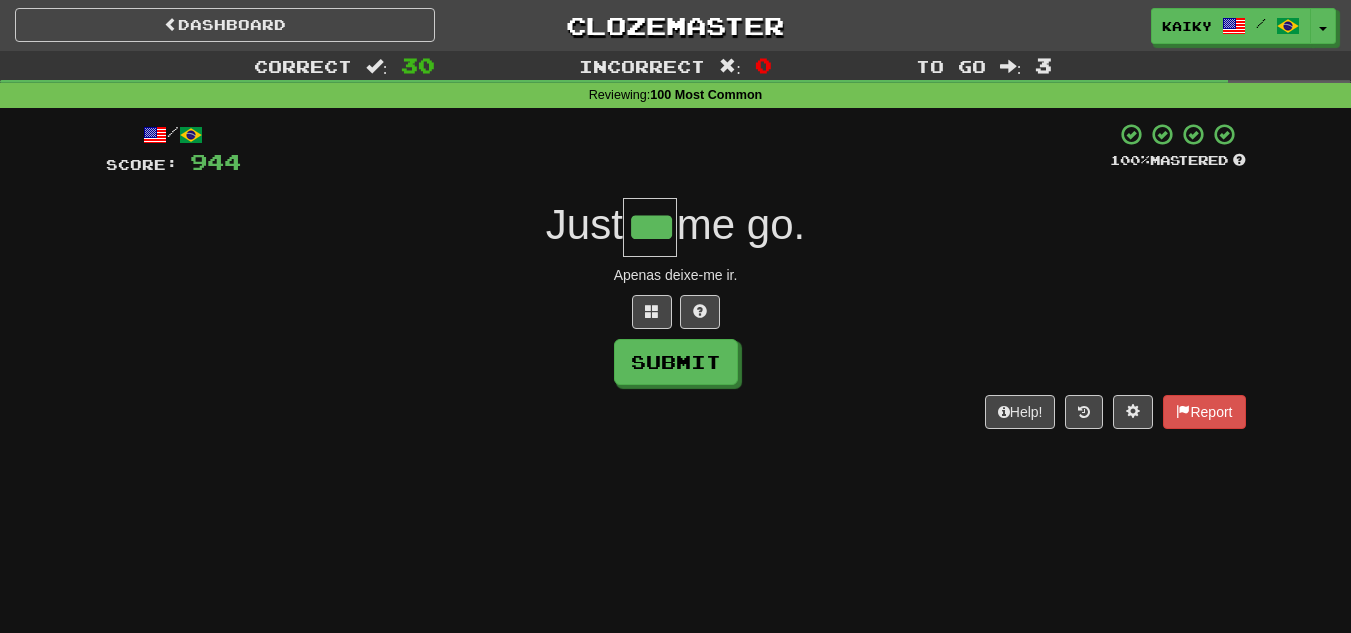 type on "***" 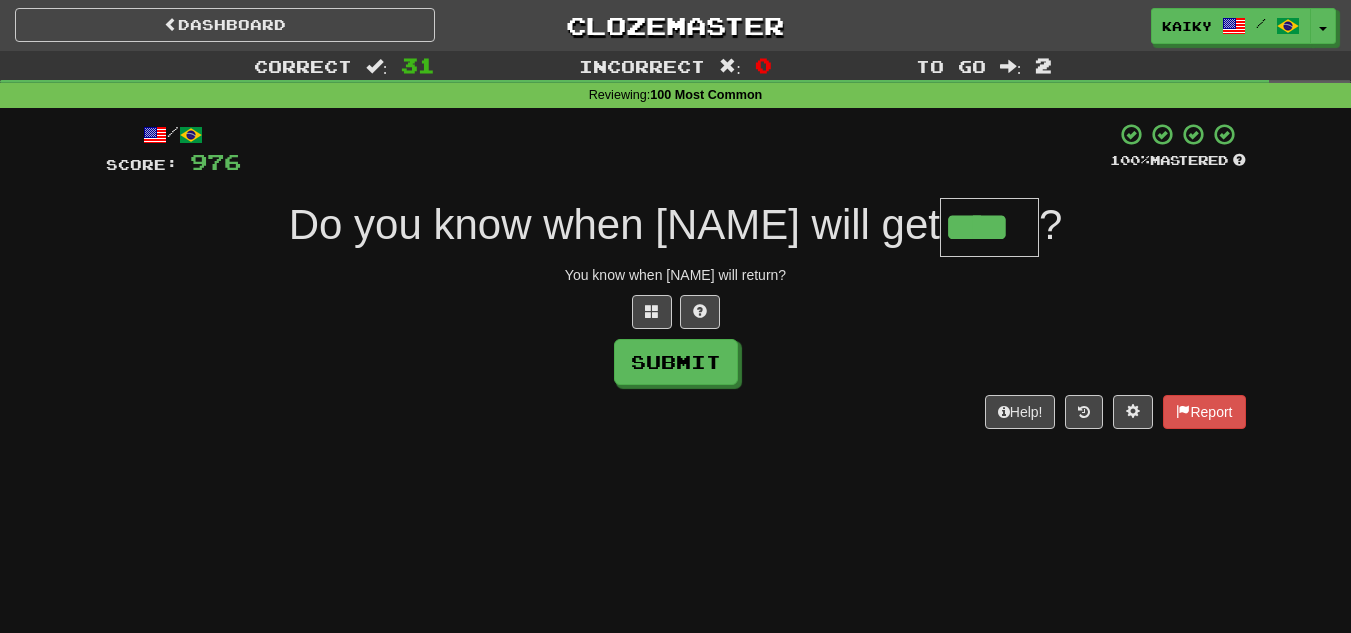 type on "****" 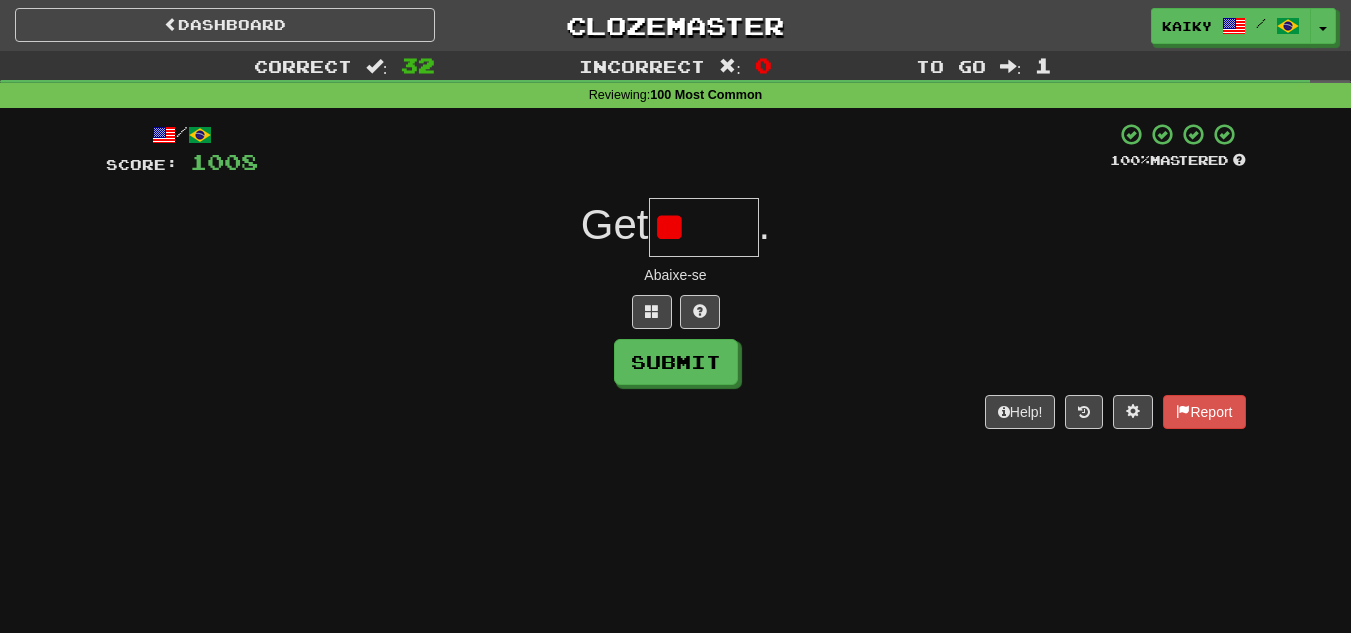 type on "*" 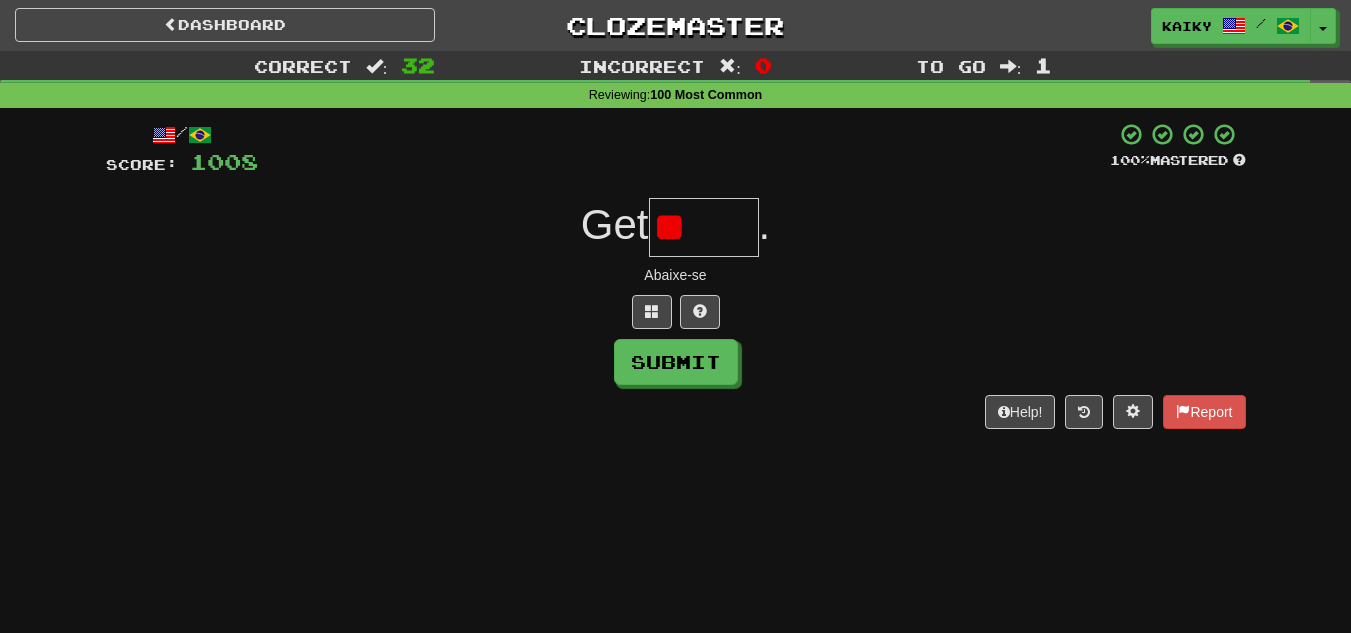 type on "*" 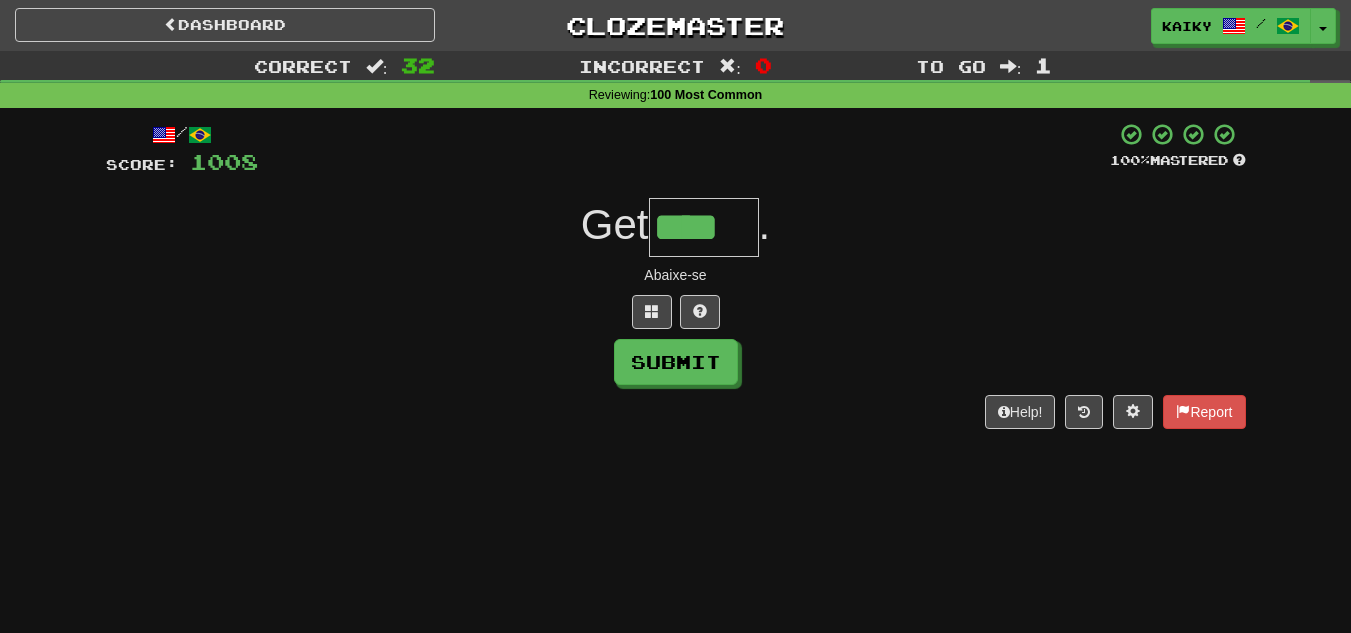 type on "****" 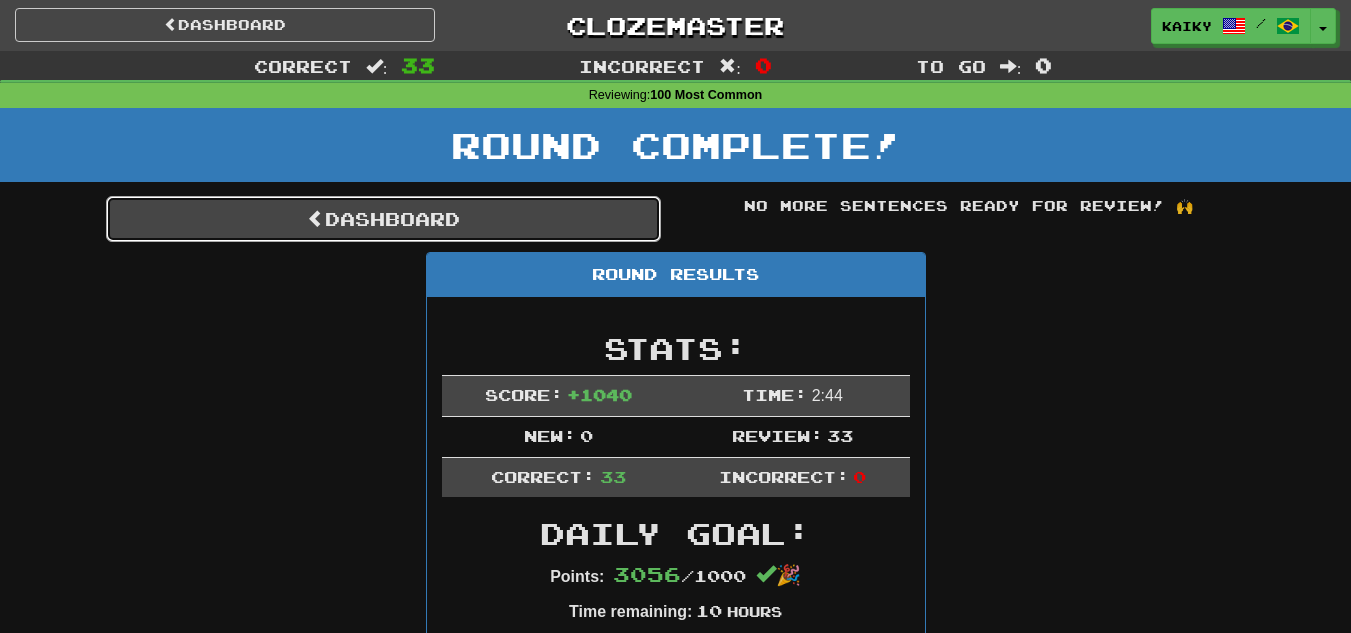 click on "Dashboard" at bounding box center [383, 219] 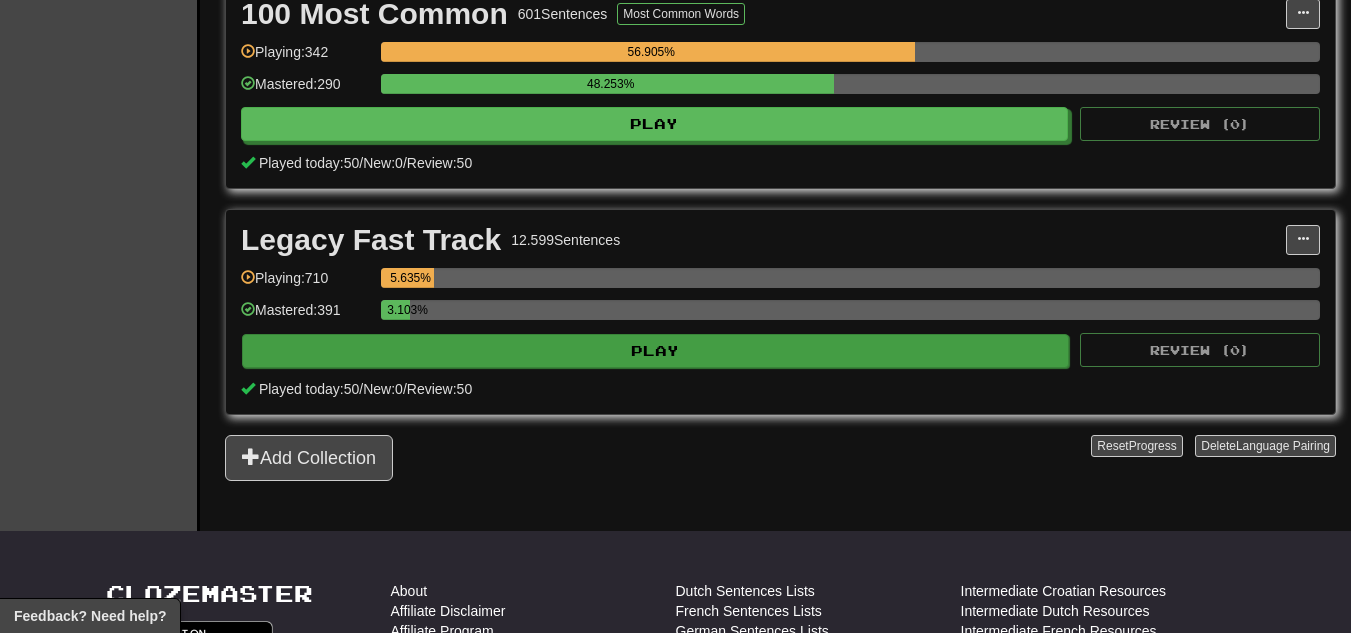 scroll, scrollTop: 481, scrollLeft: 0, axis: vertical 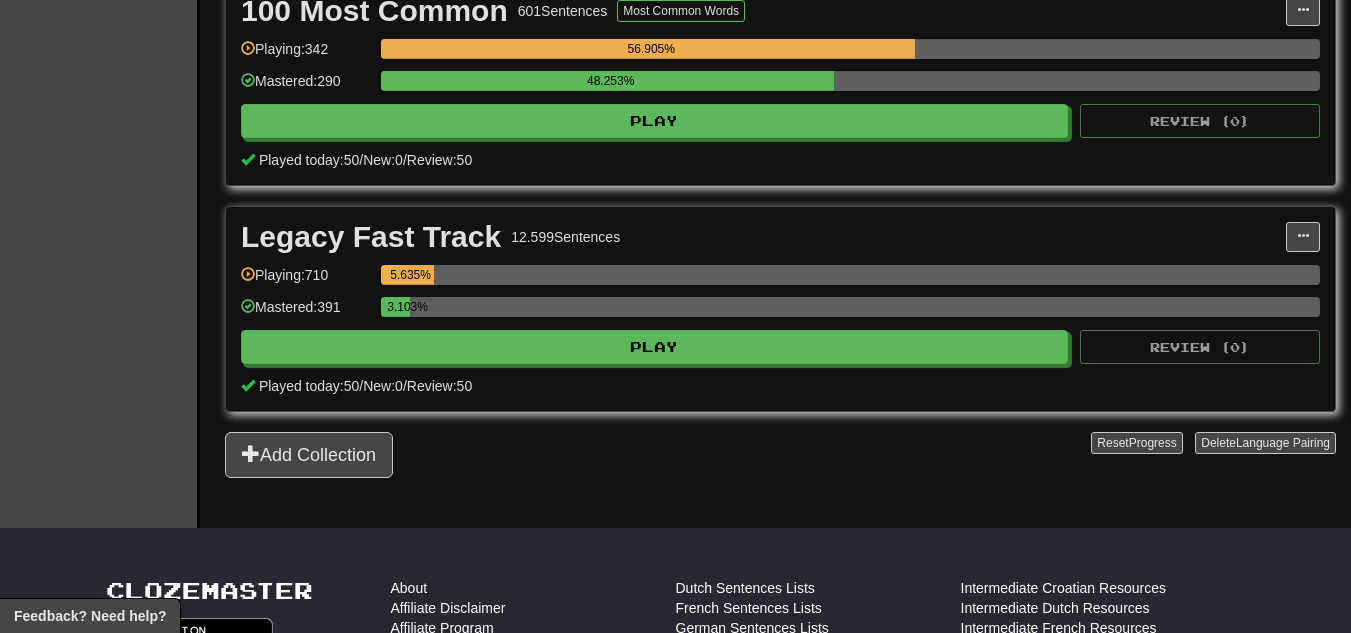 click on "Legacy Fast Track 12.599  Sentences" at bounding box center [763, 237] 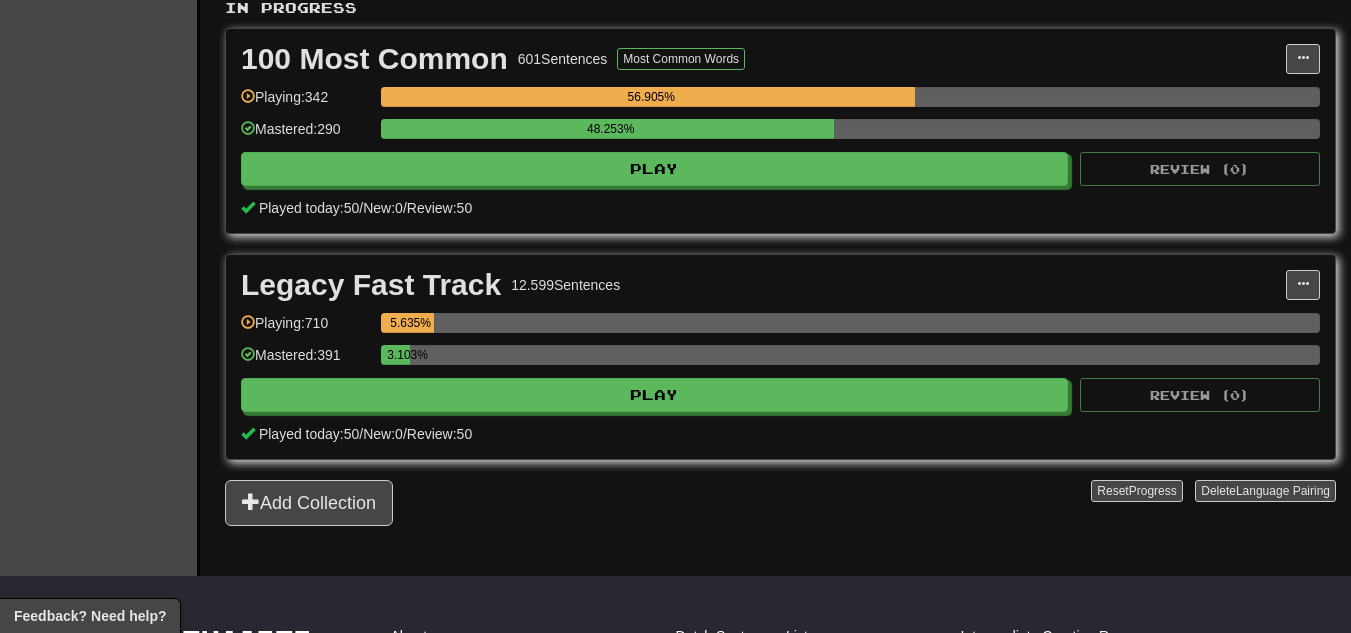 scroll, scrollTop: 0, scrollLeft: 0, axis: both 